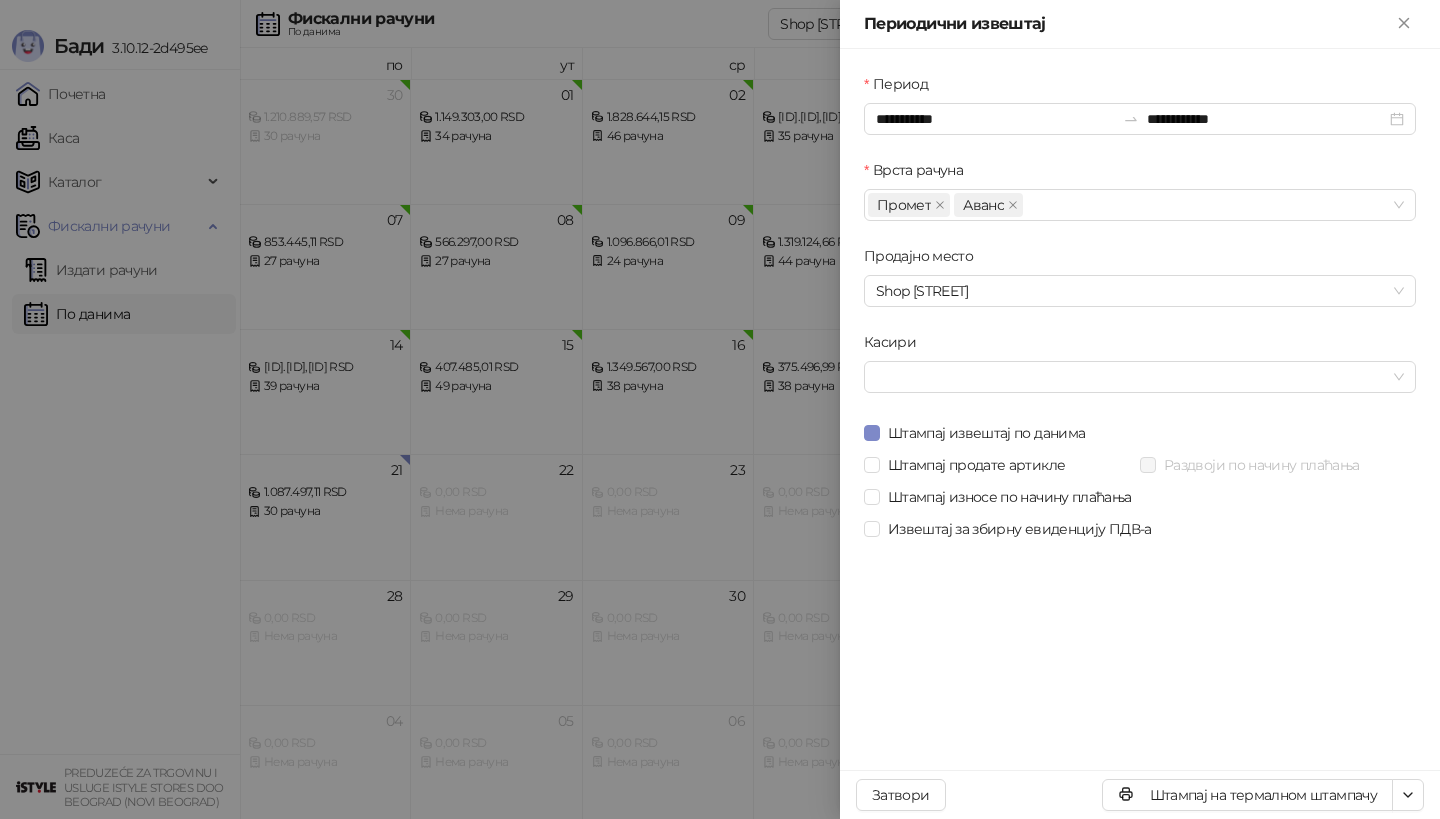 scroll, scrollTop: 0, scrollLeft: 0, axis: both 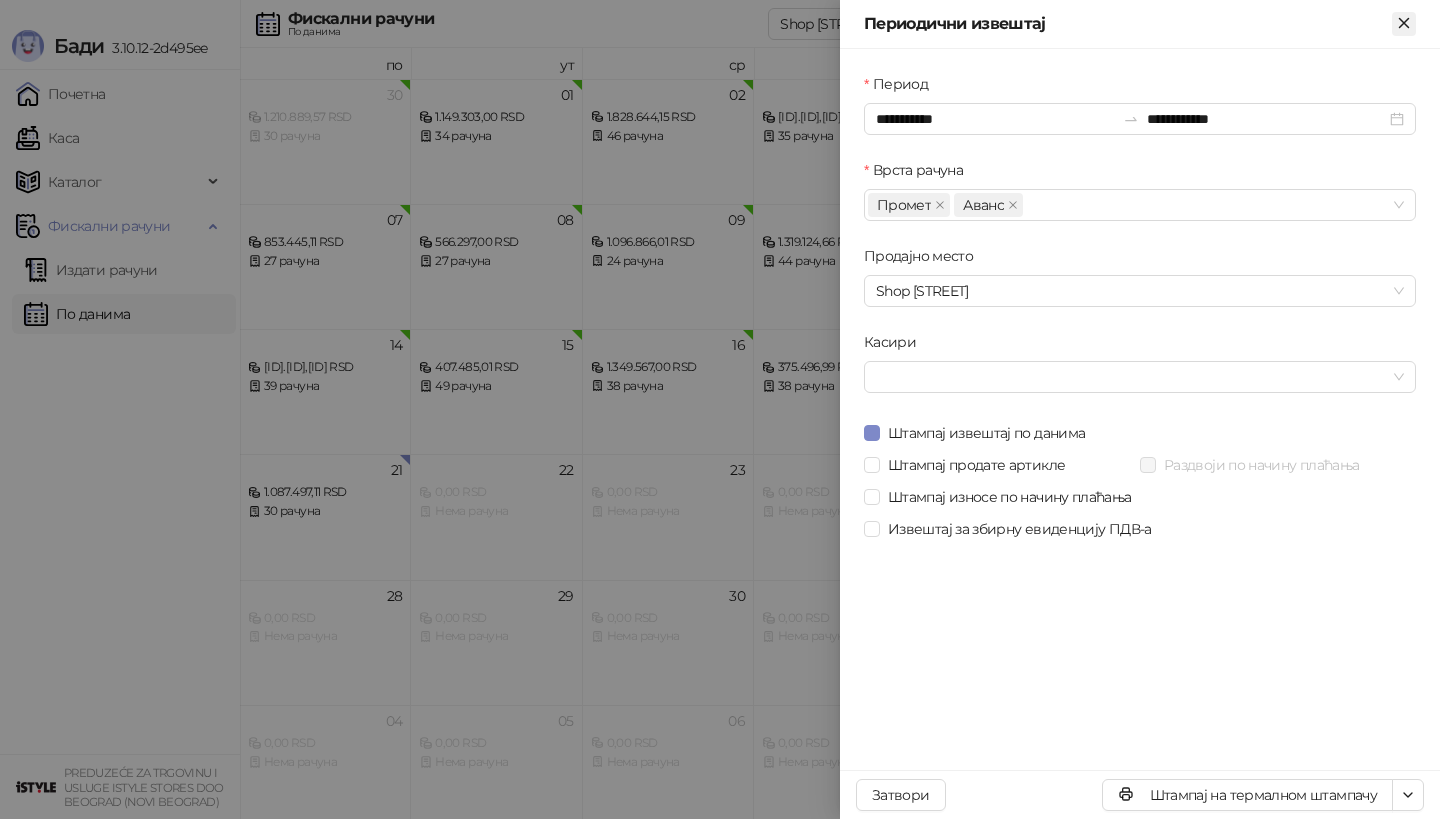 click 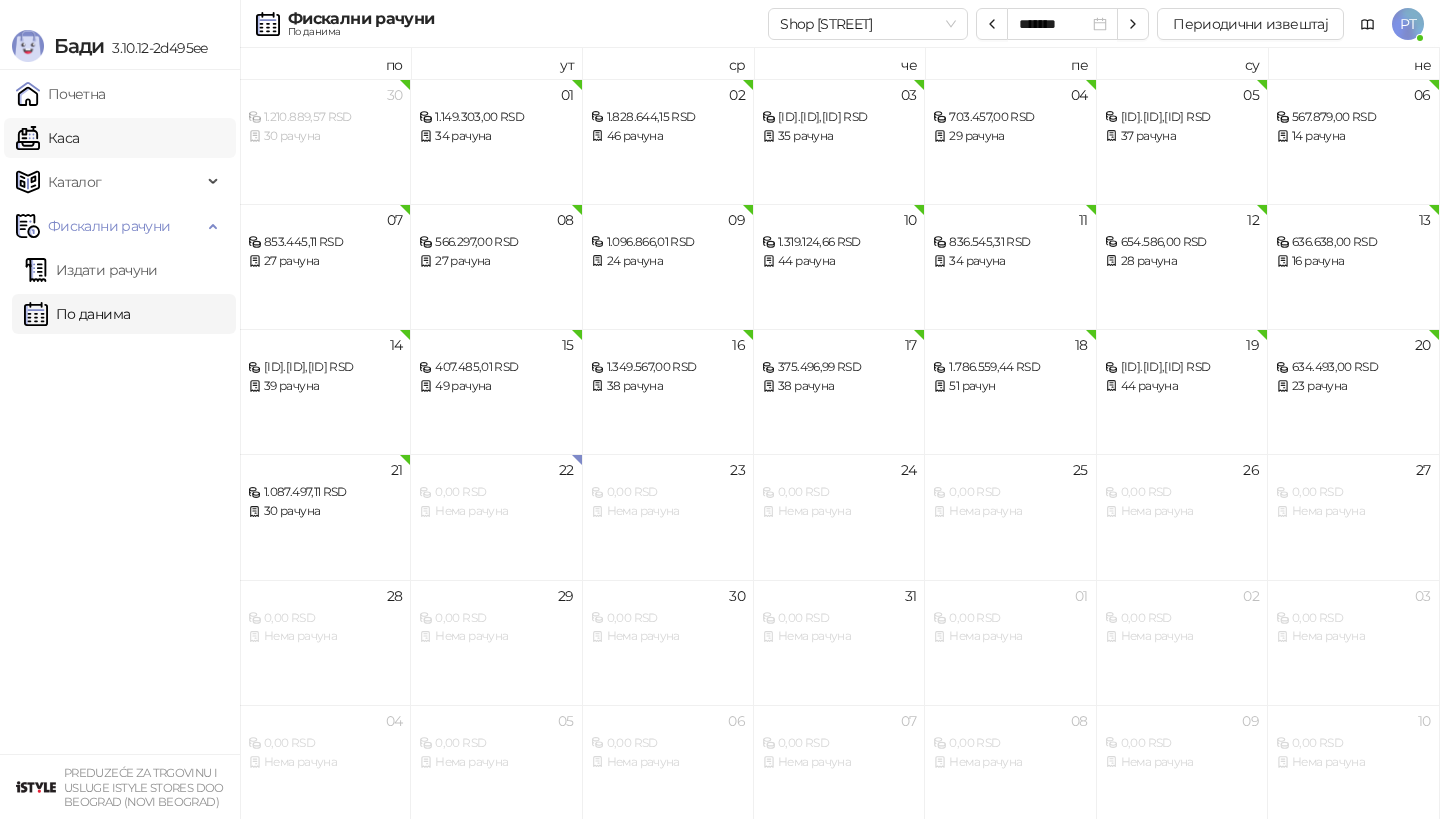 click on "Каса" at bounding box center (47, 138) 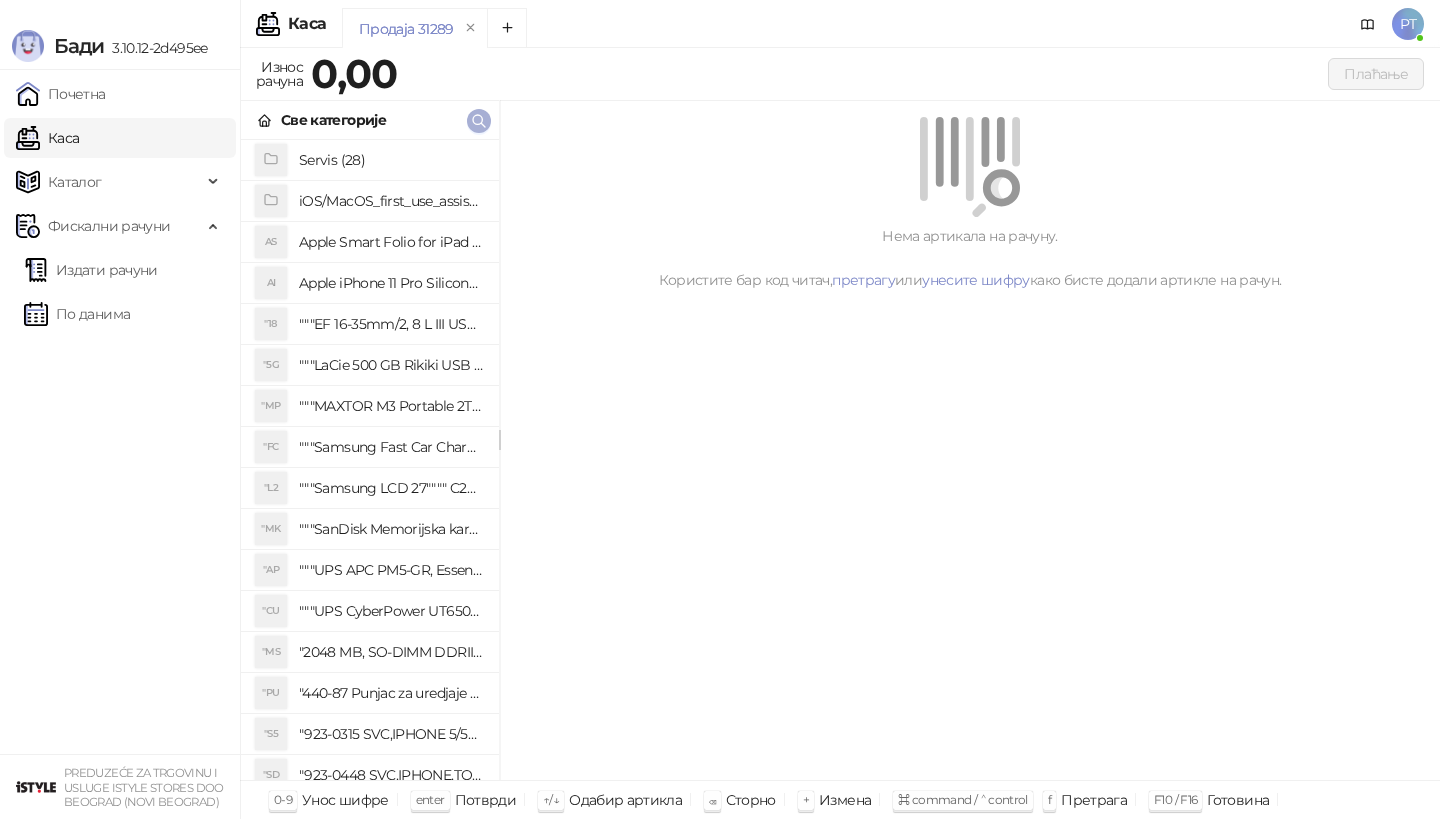 click 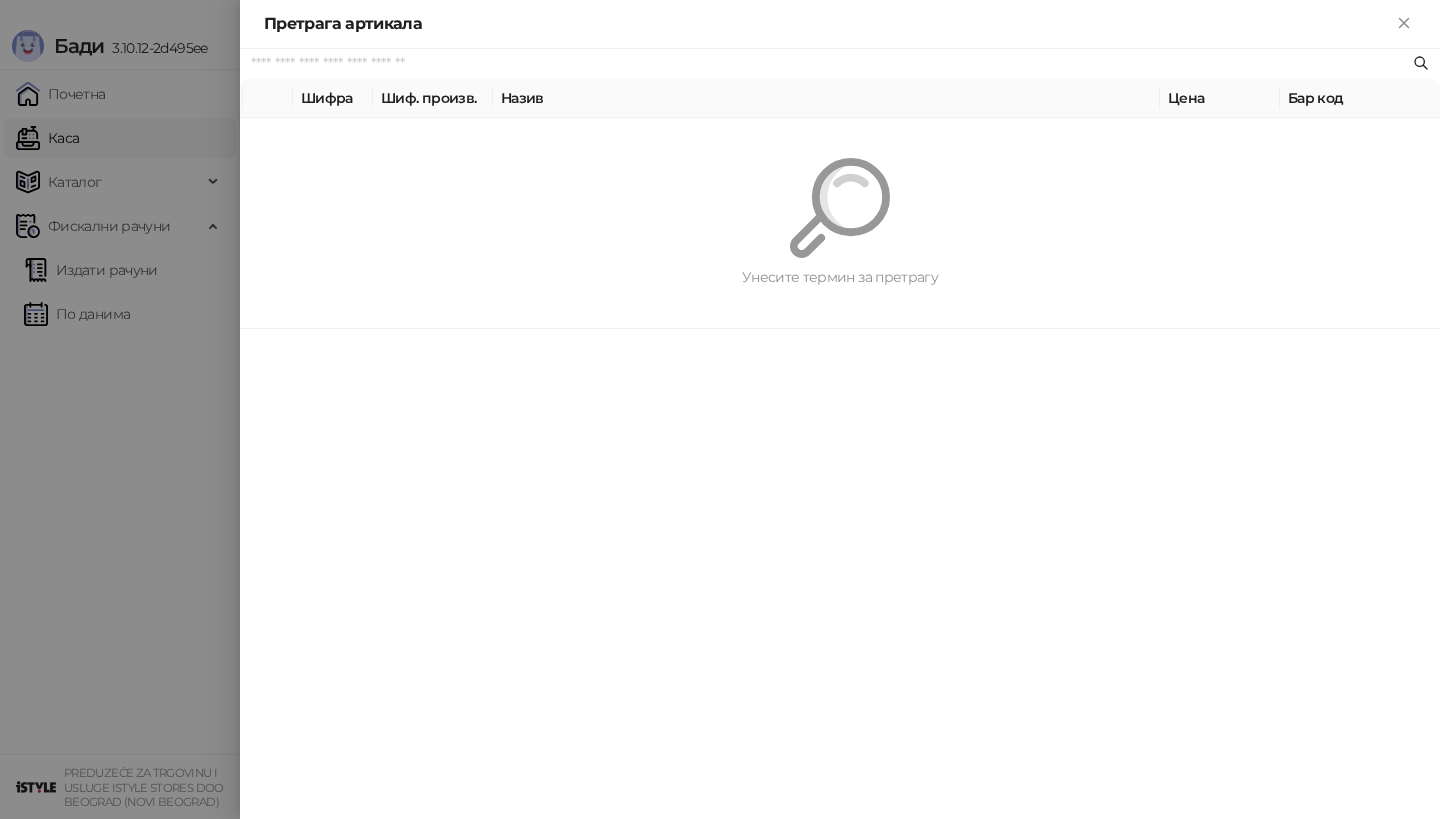 paste on "********" 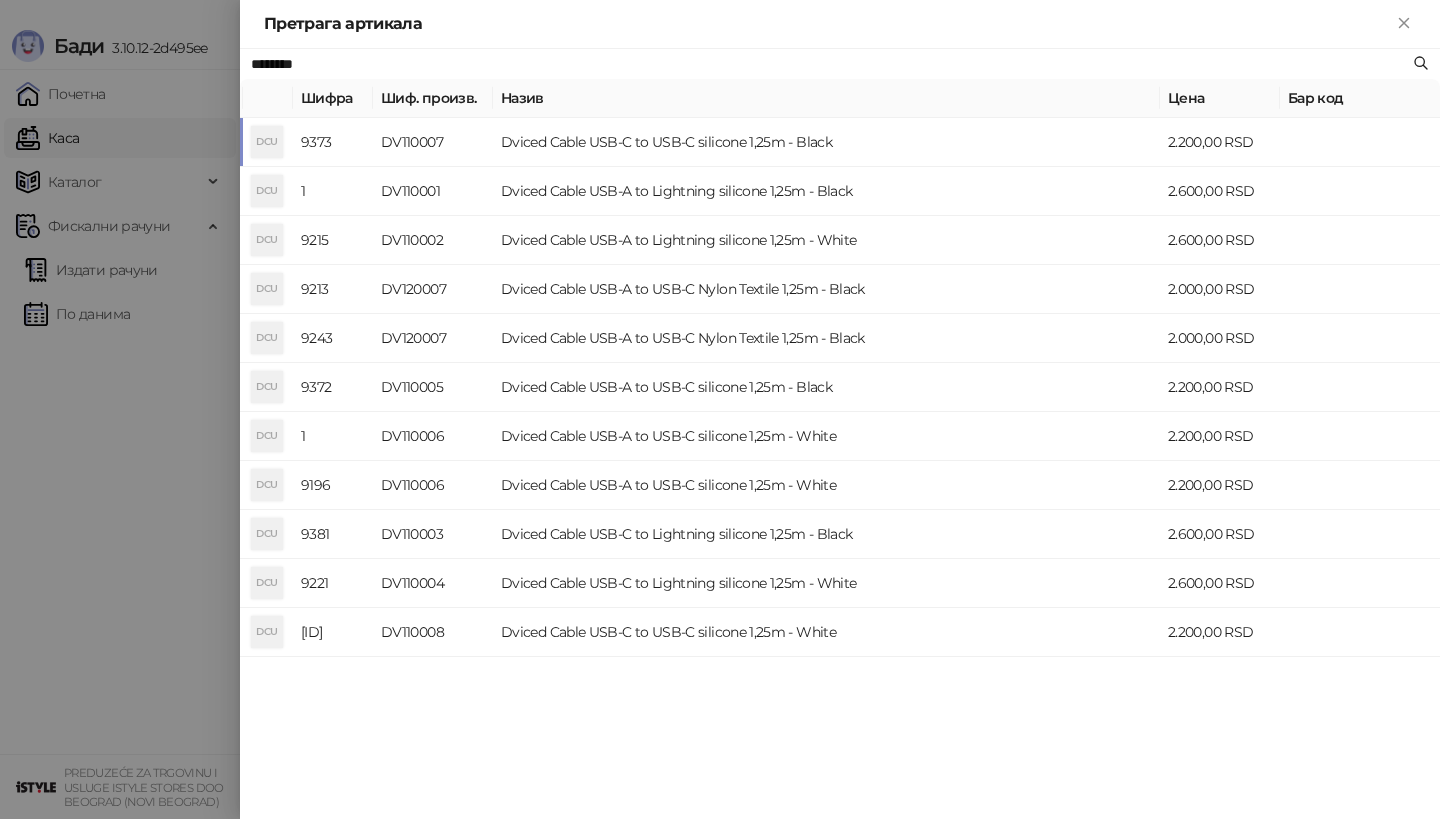click on "DCU" at bounding box center [267, 142] 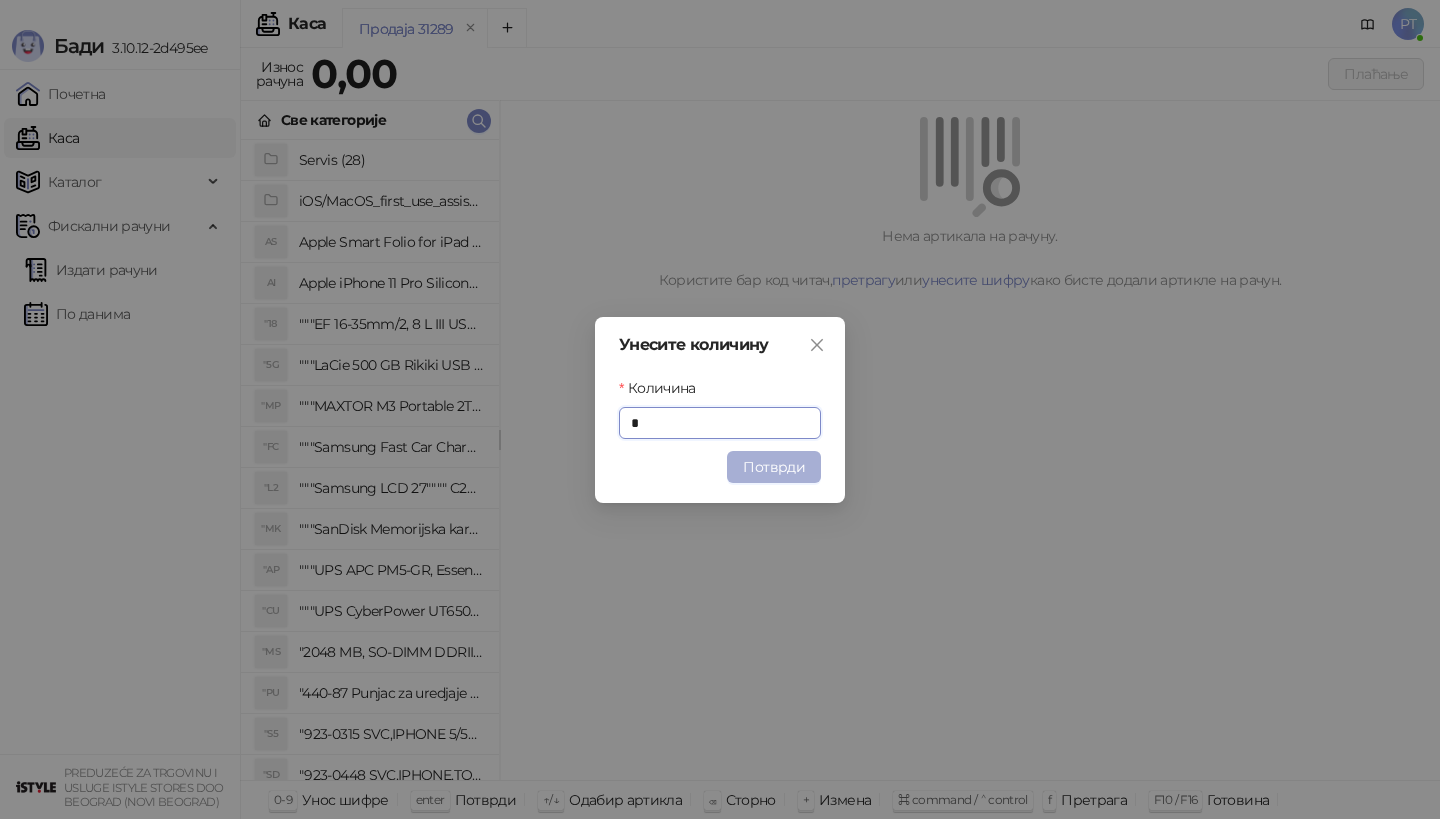 click on "Потврди" at bounding box center (774, 467) 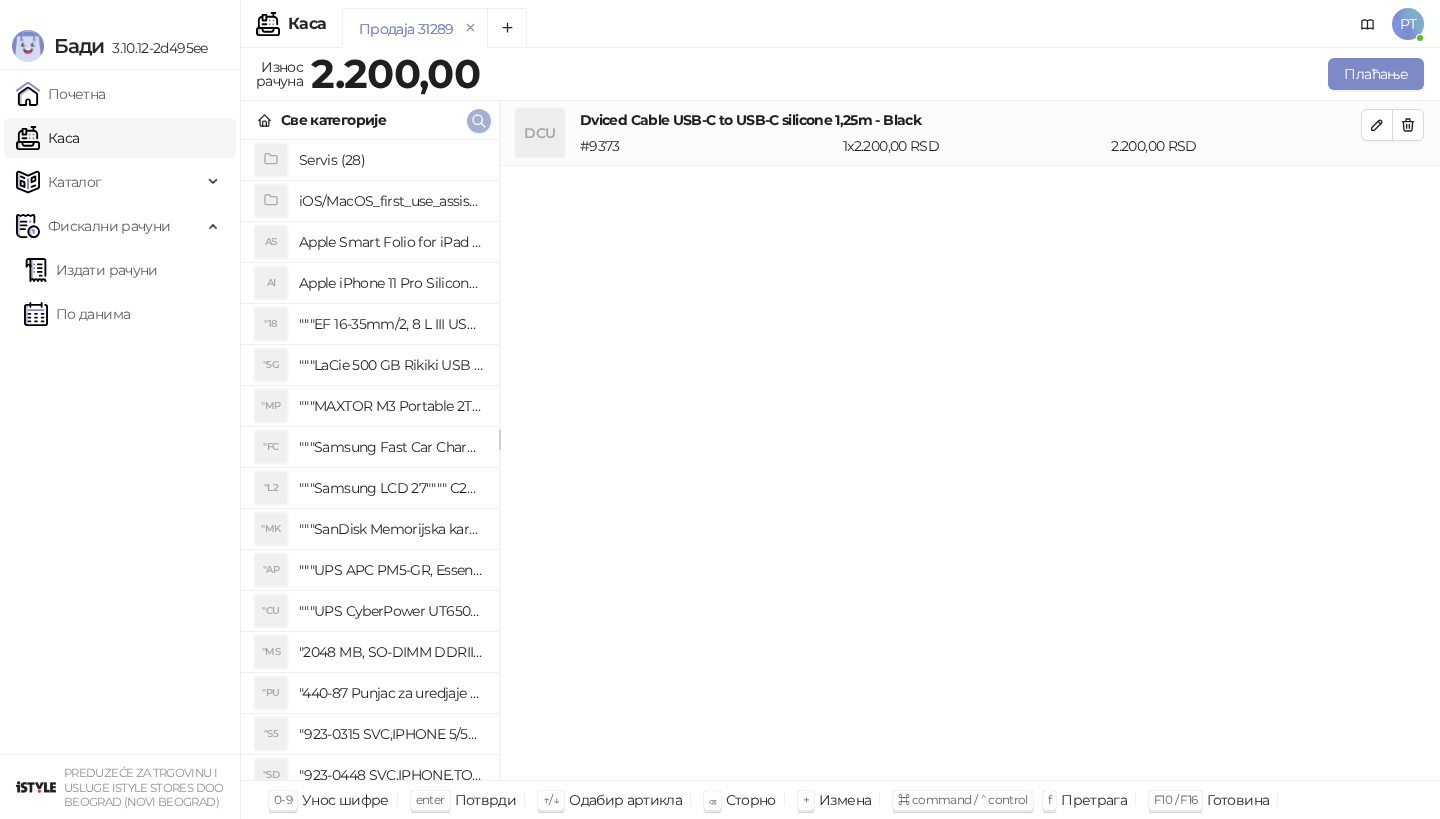 click 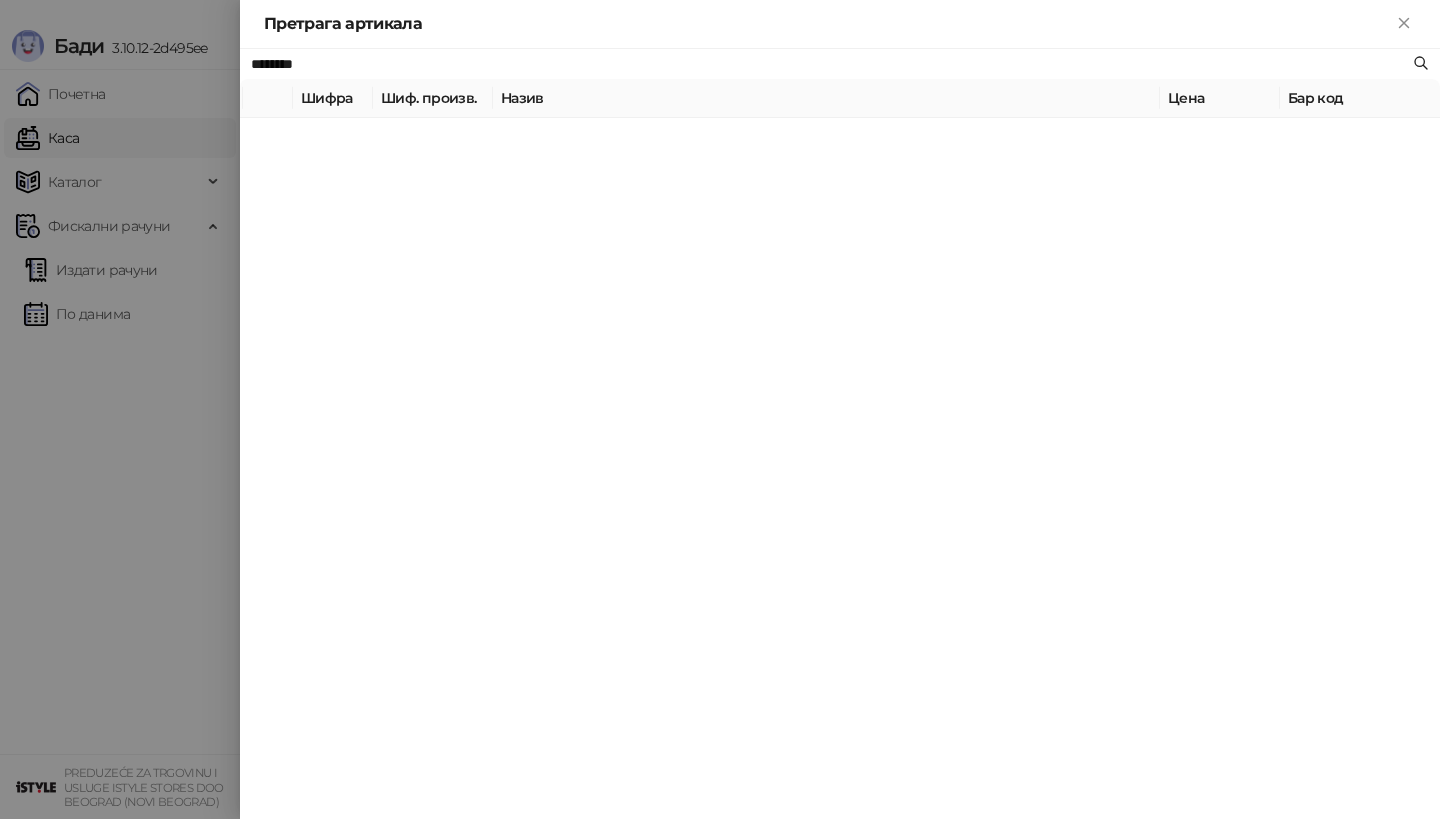paste 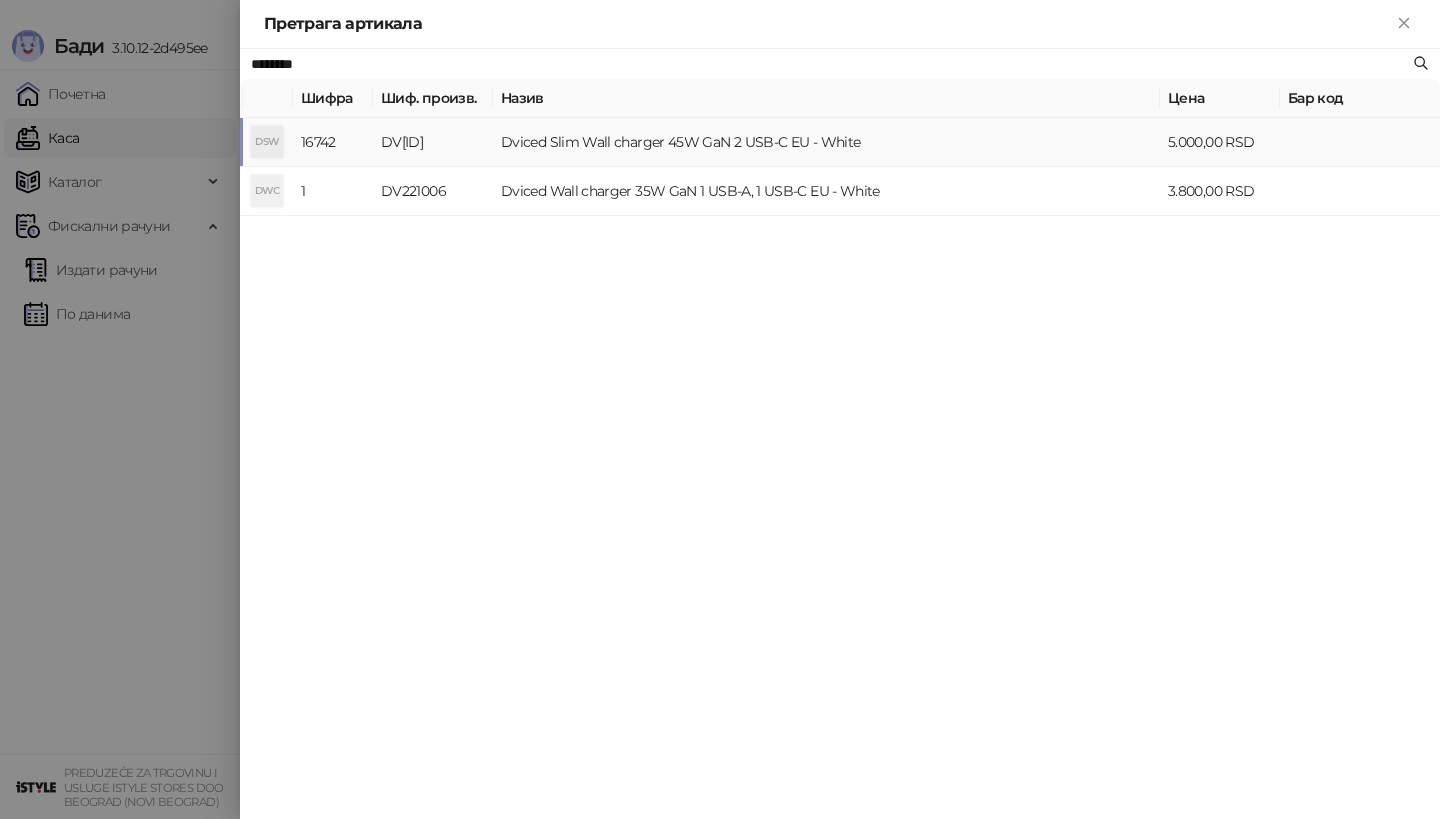 type on "********" 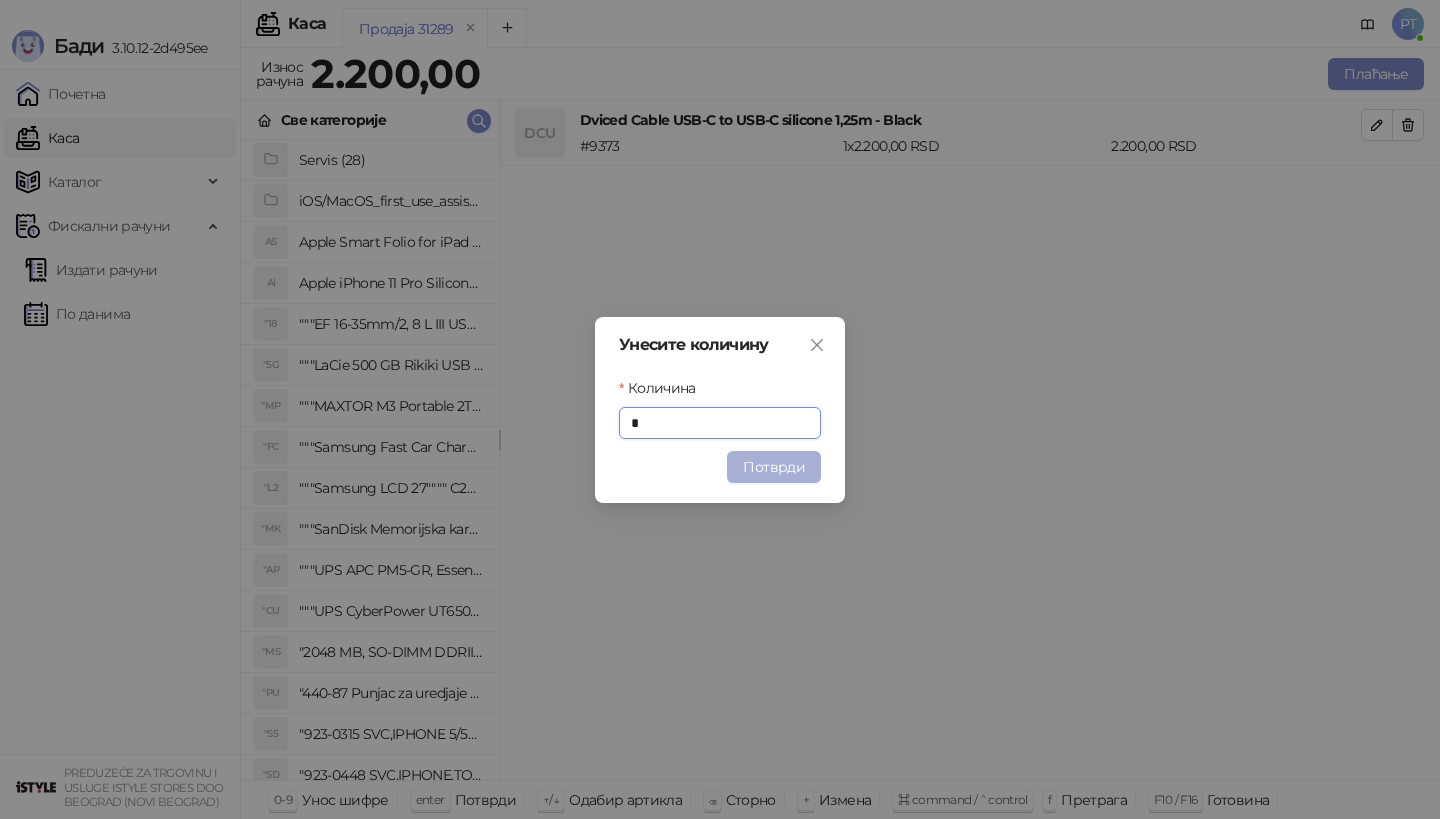 click on "Потврди" at bounding box center [774, 467] 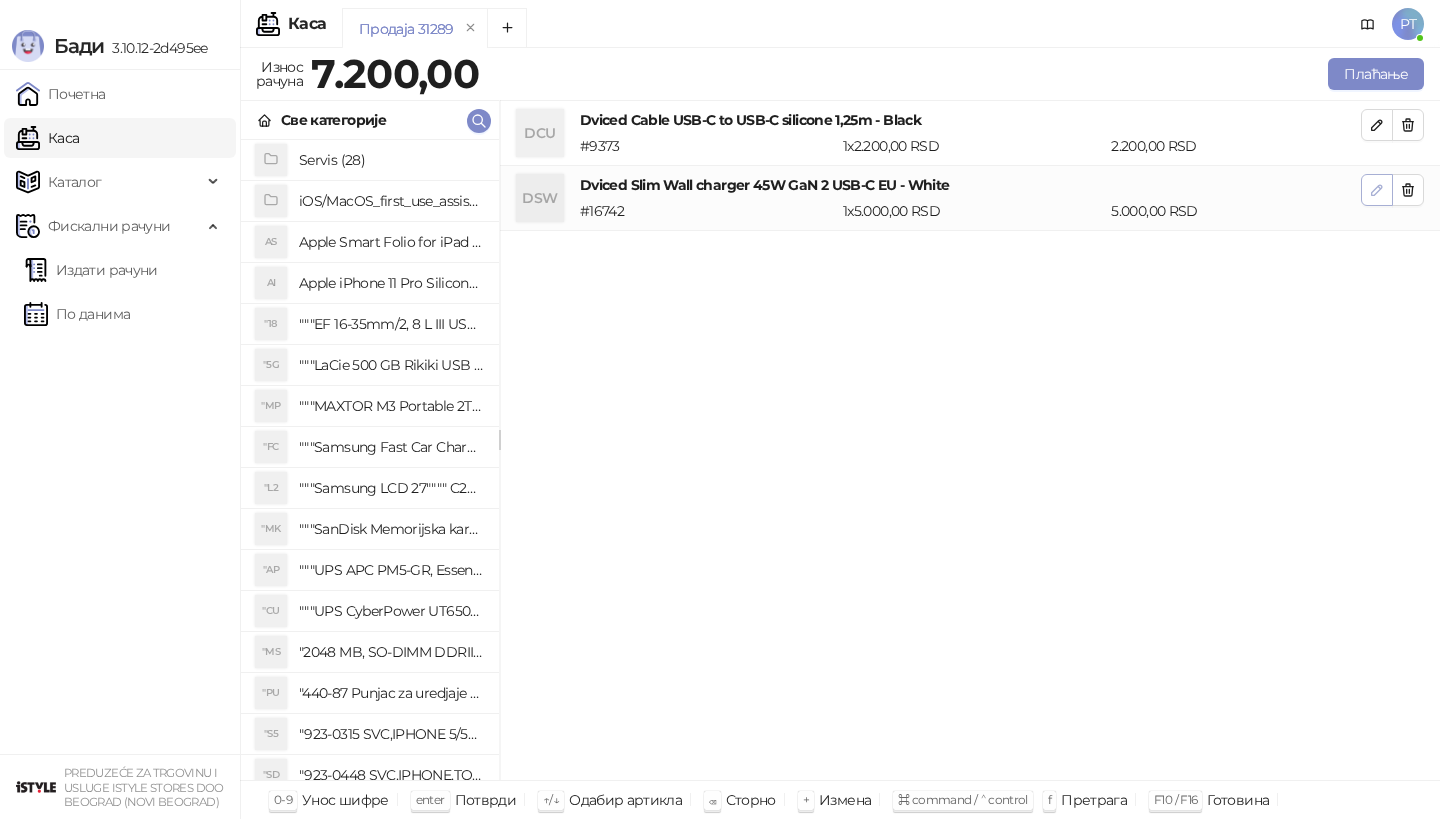 click 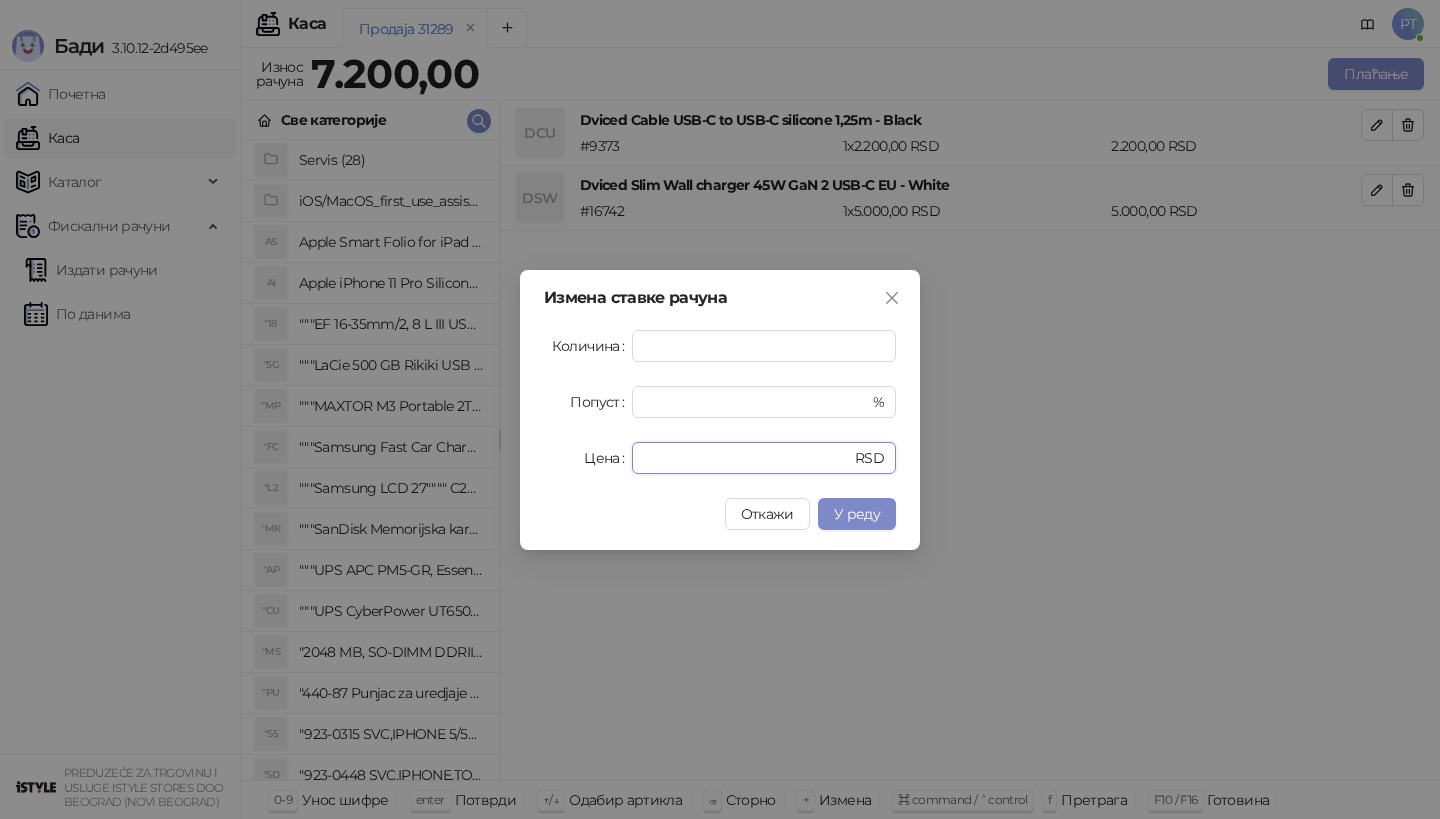 drag, startPoint x: 697, startPoint y: 455, endPoint x: 542, endPoint y: 455, distance: 155 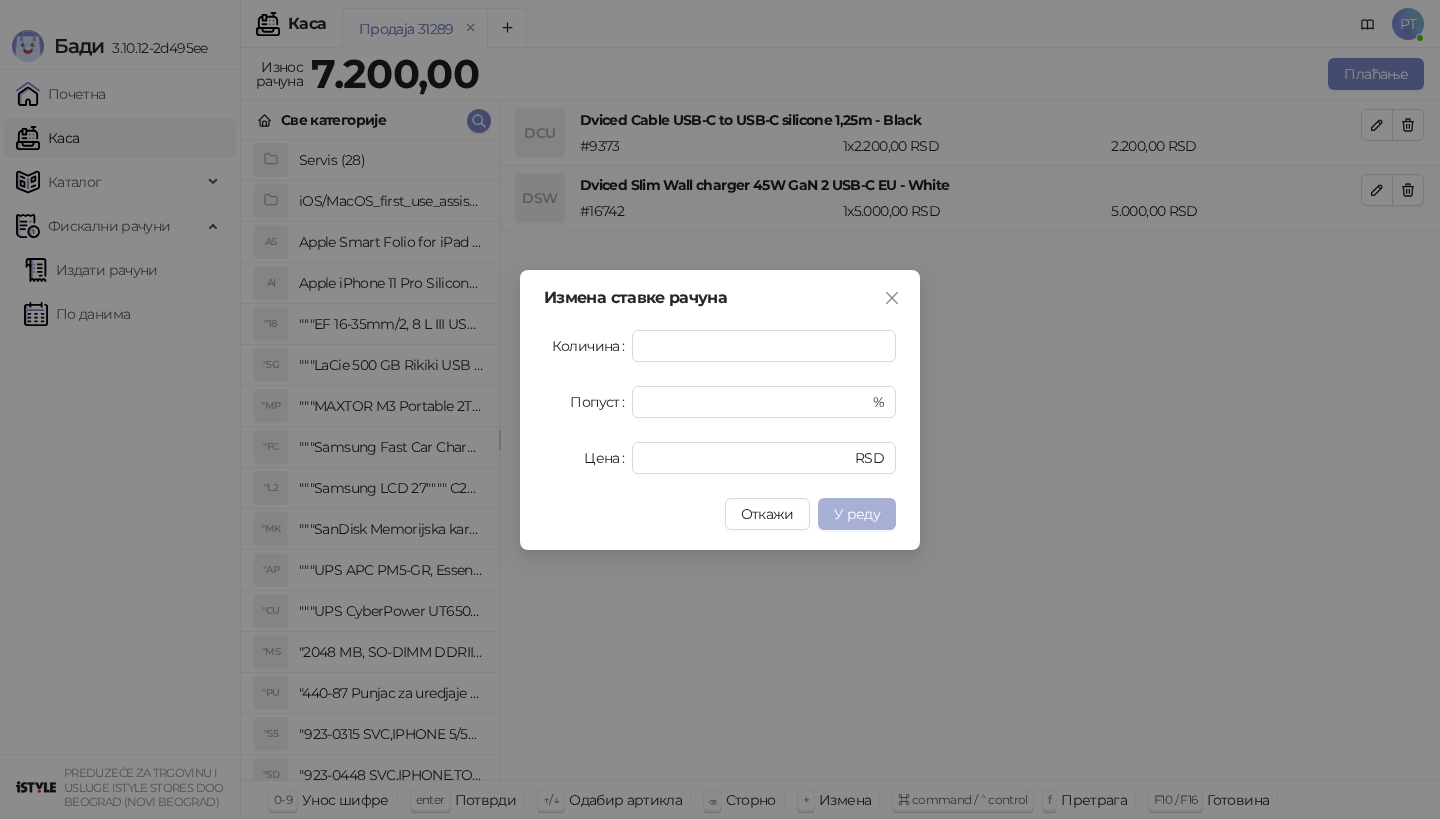 type on "****" 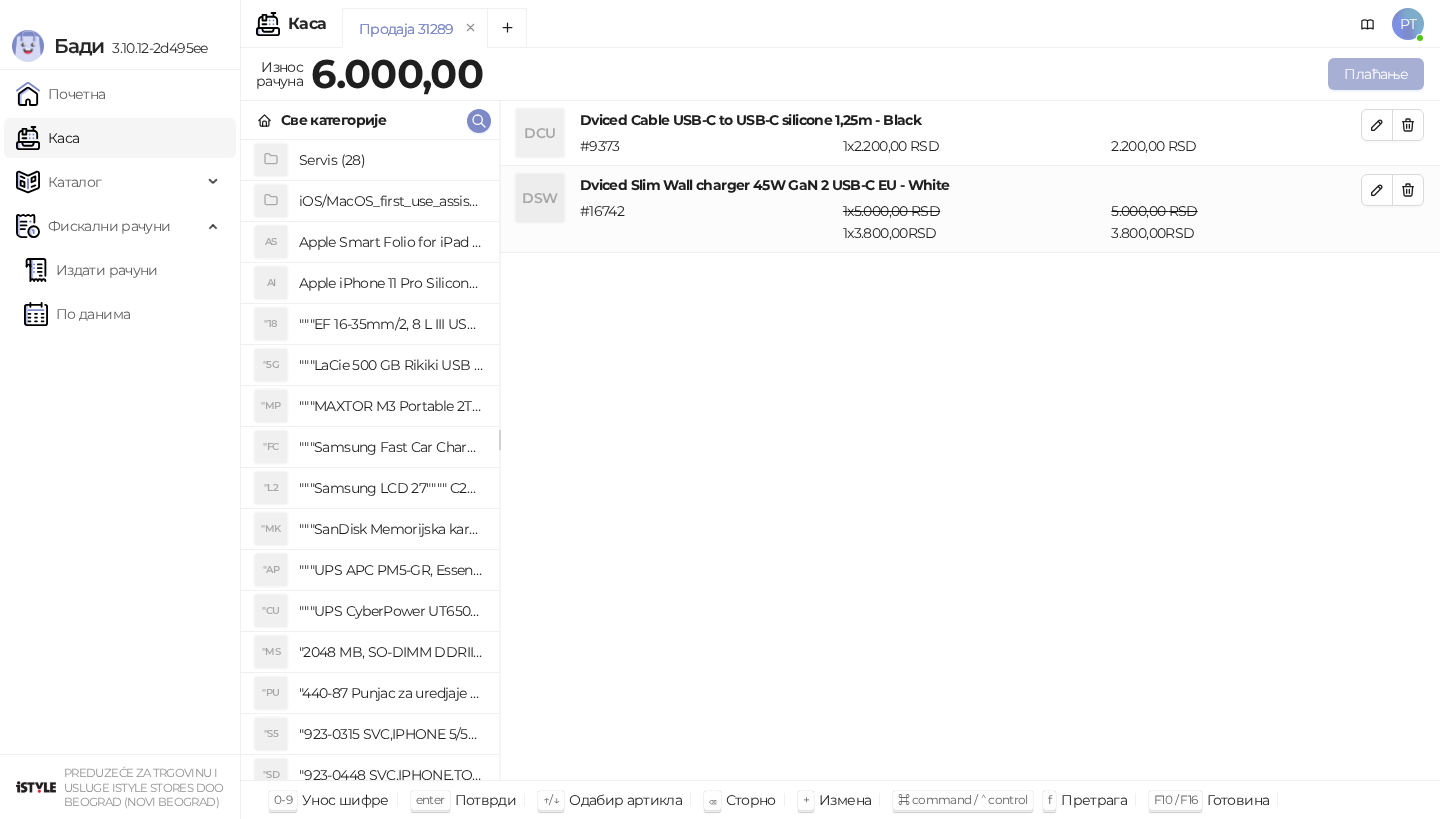 click on "Плаћање" at bounding box center (1376, 74) 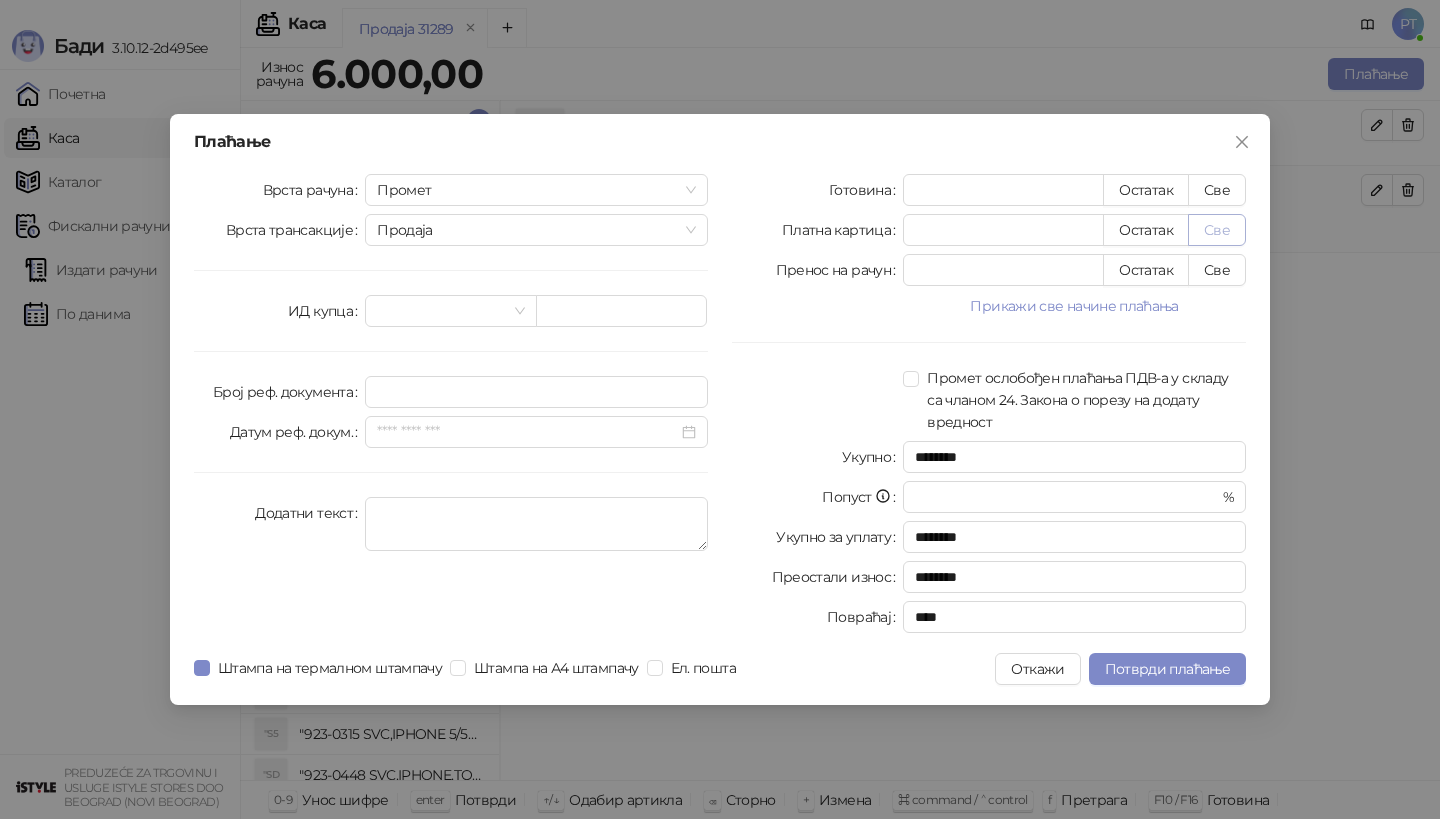 click on "Све" at bounding box center (1217, 230) 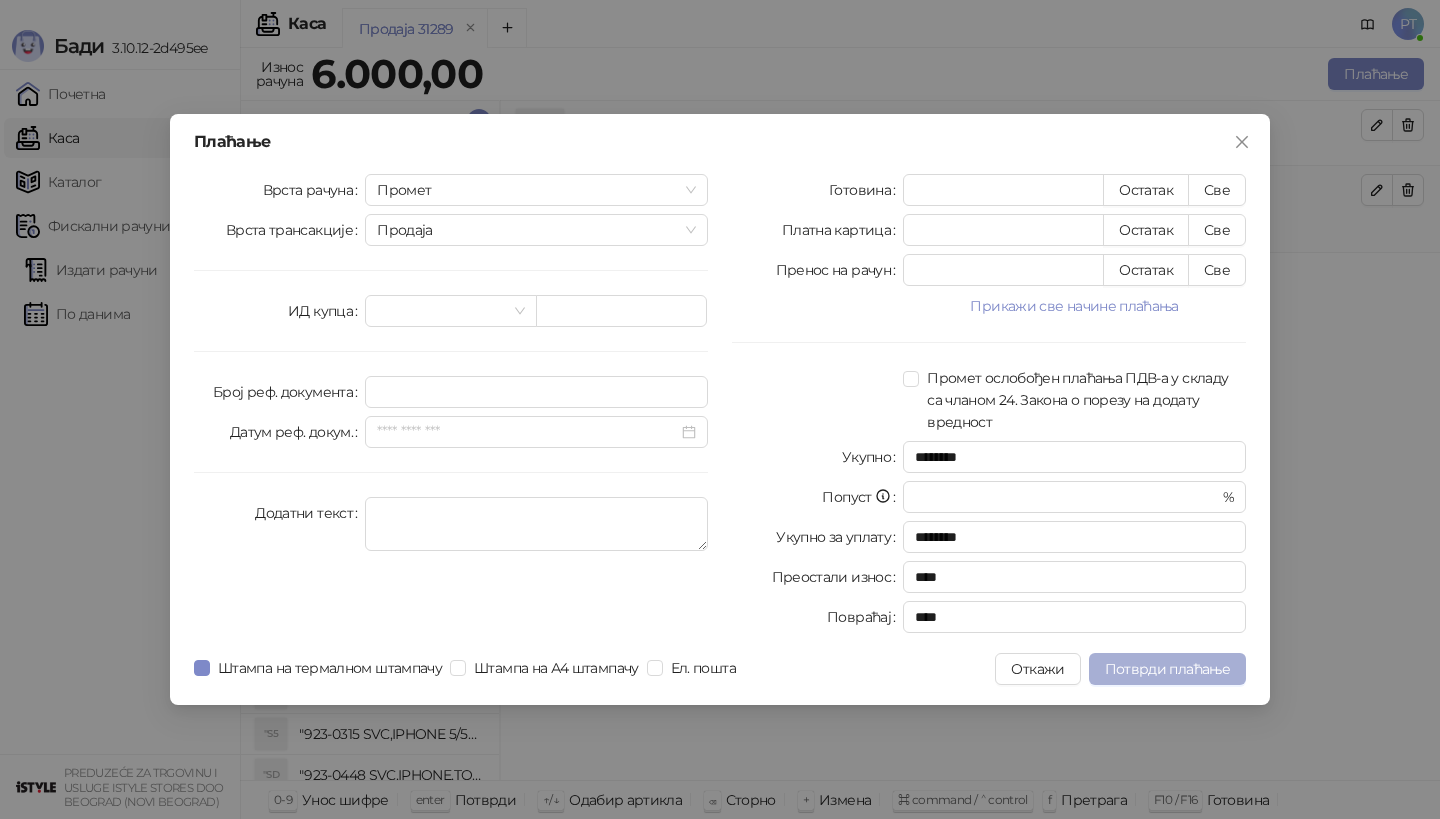 click on "Потврди плаћање" at bounding box center [1167, 669] 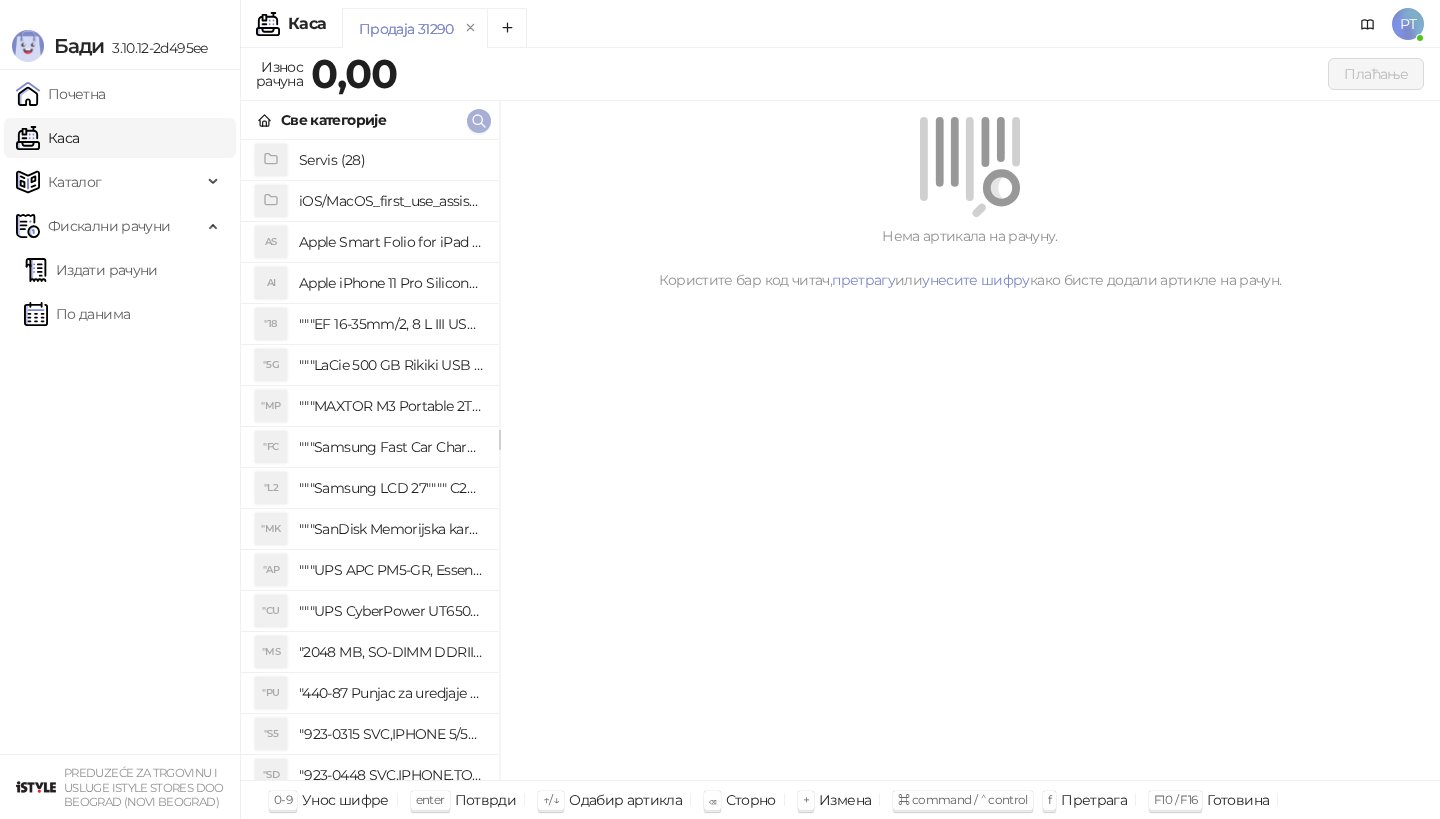 click 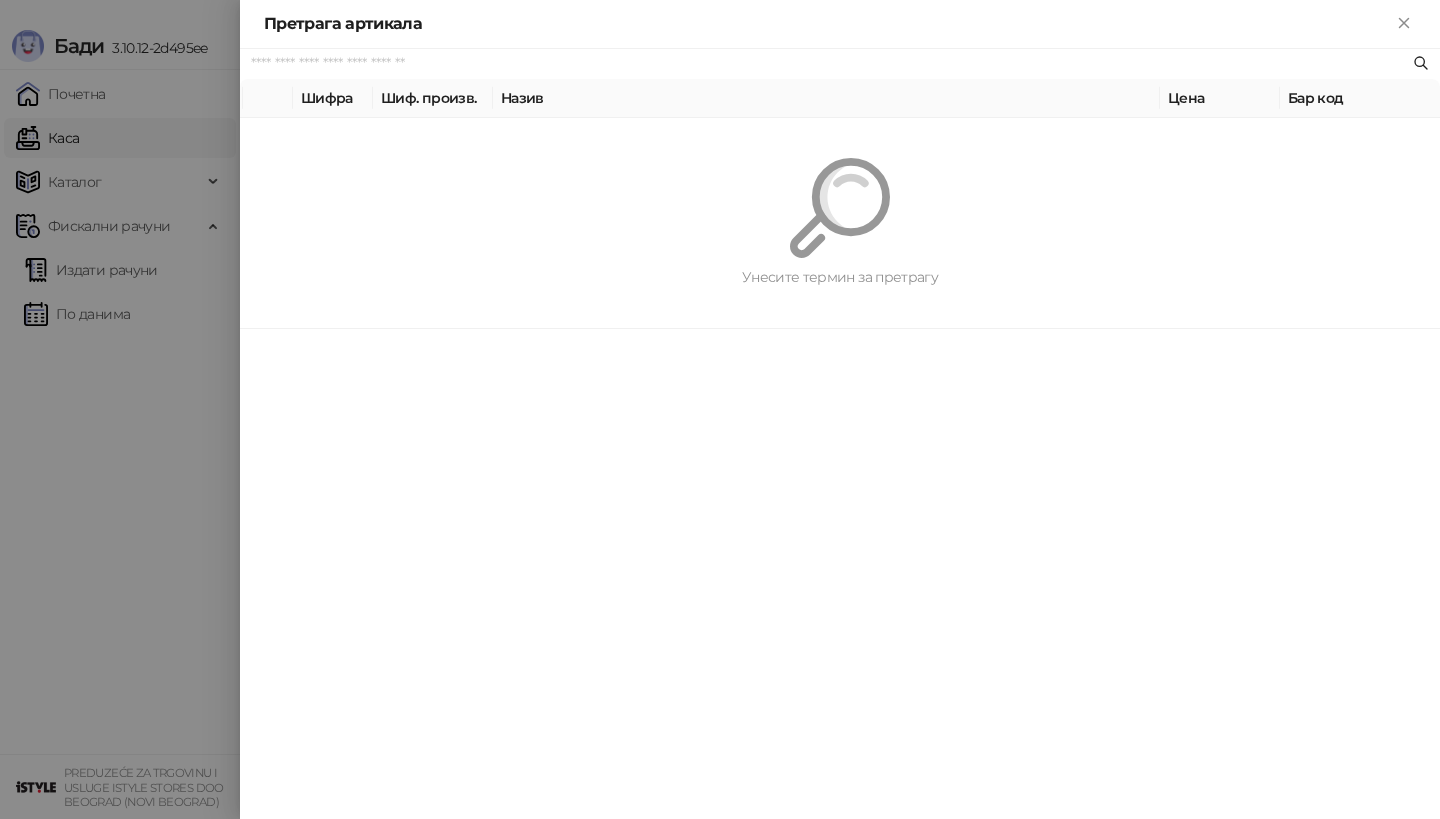 paste on "*********" 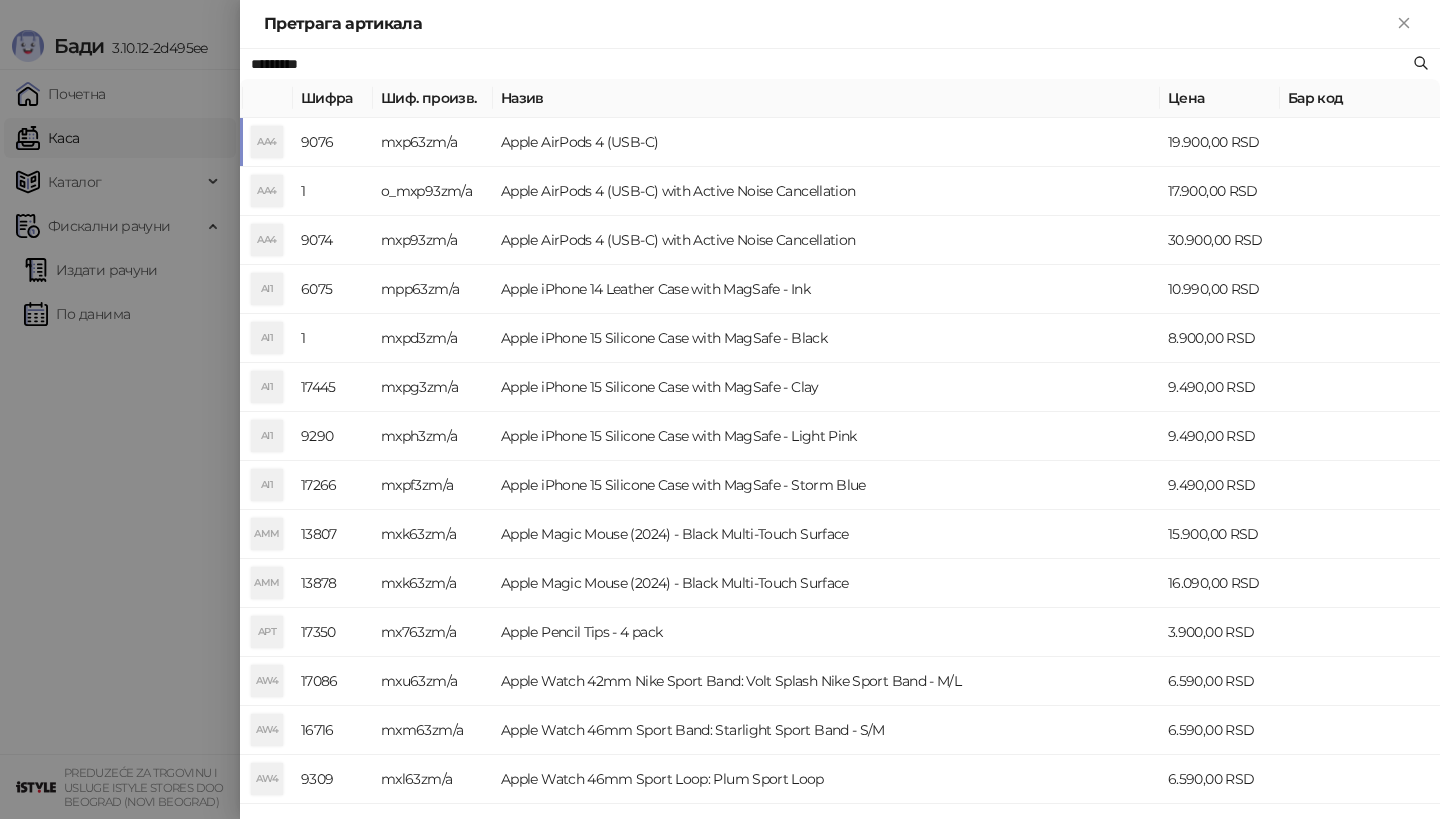 type on "*********" 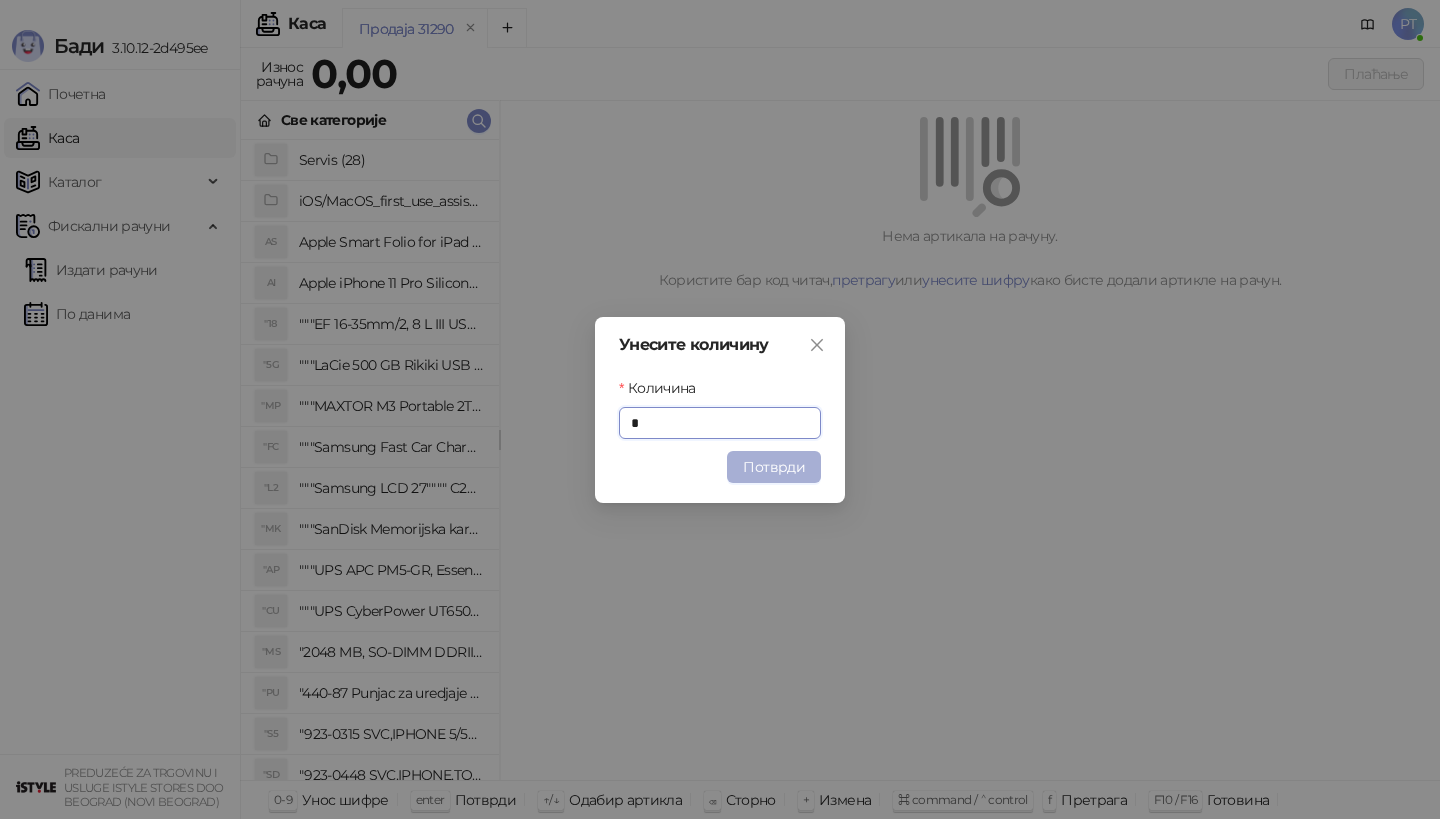 click on "Потврди" at bounding box center (774, 467) 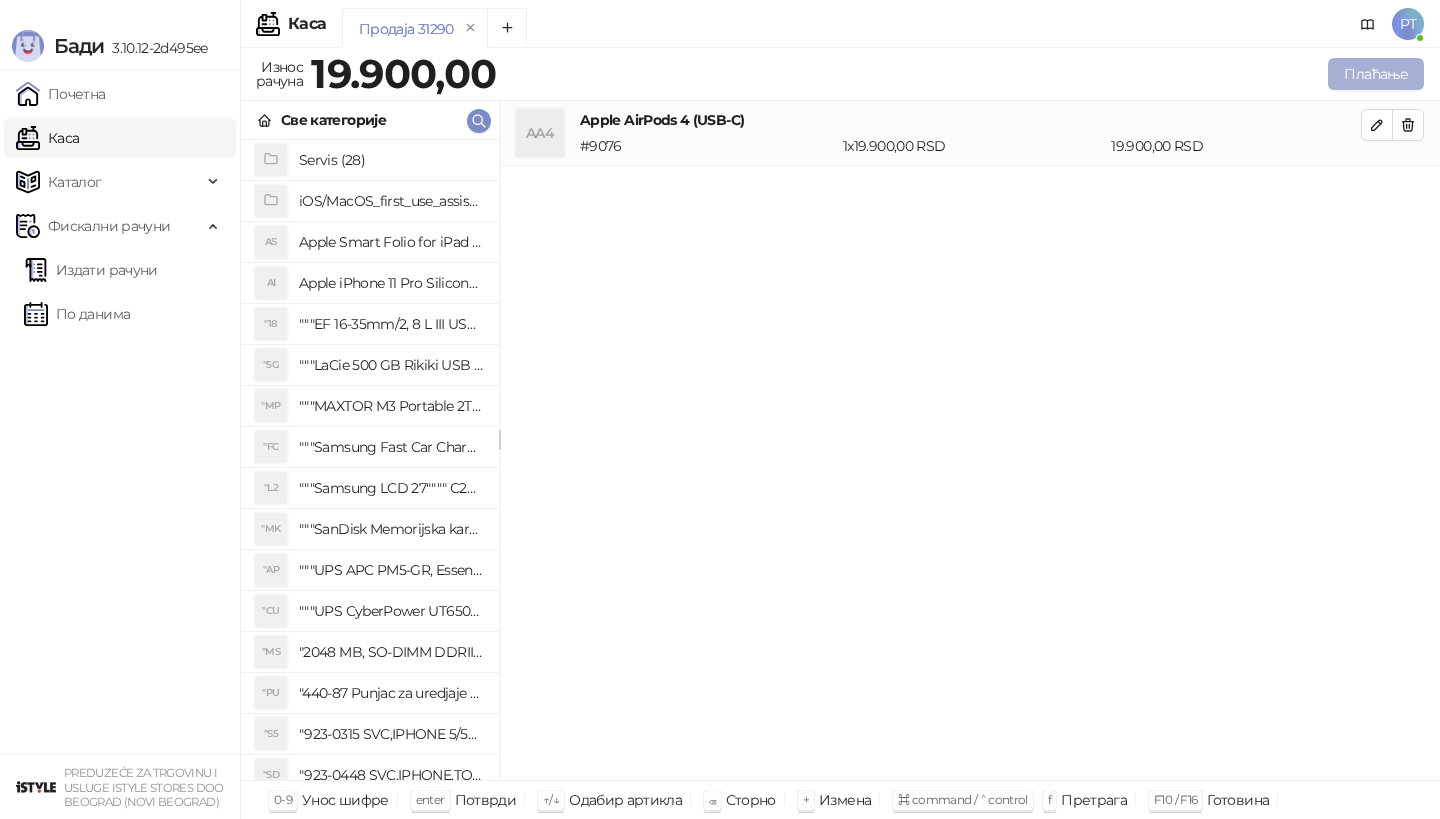 click on "Плаћање" at bounding box center [1376, 74] 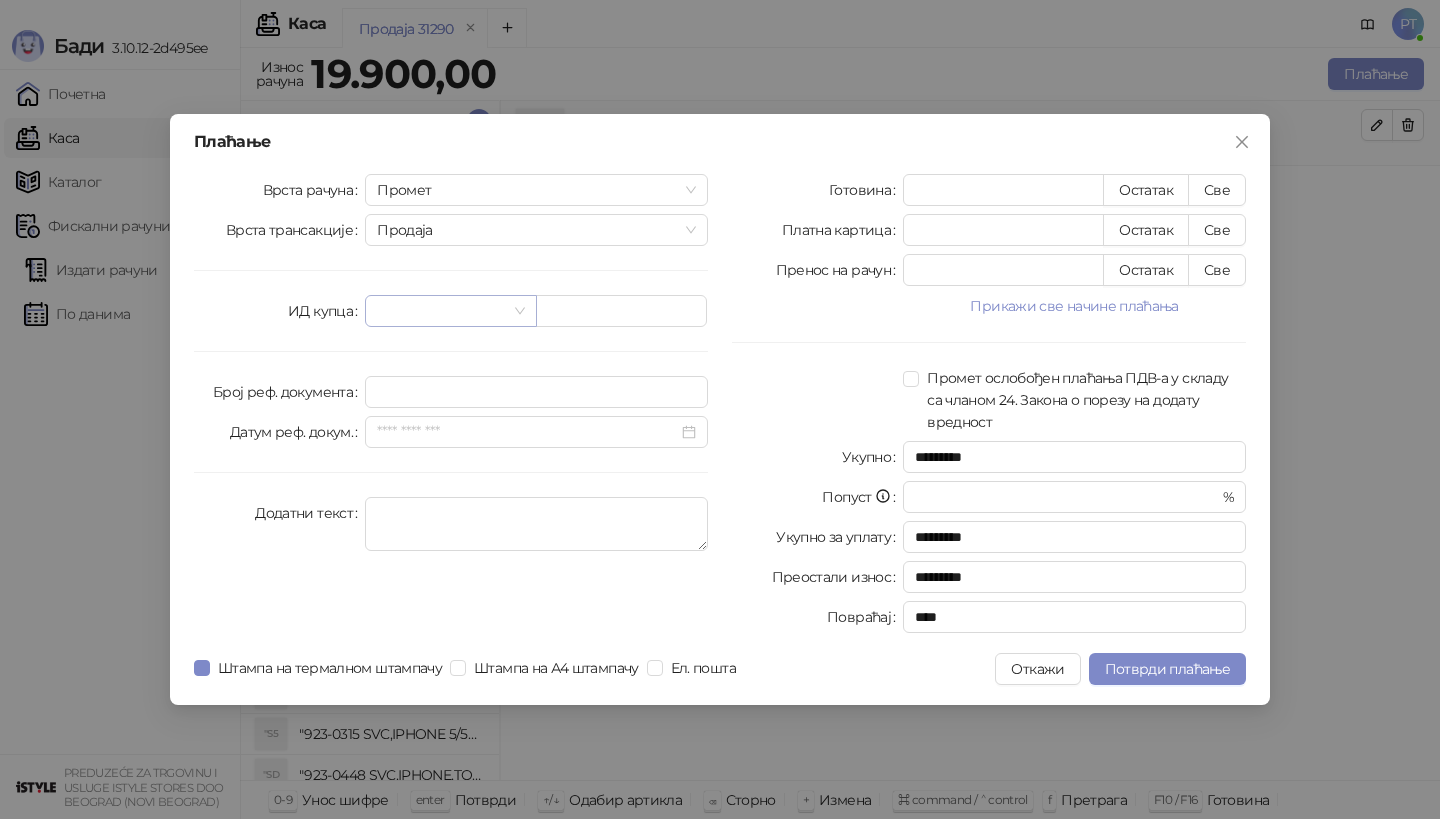 click at bounding box center (450, 311) 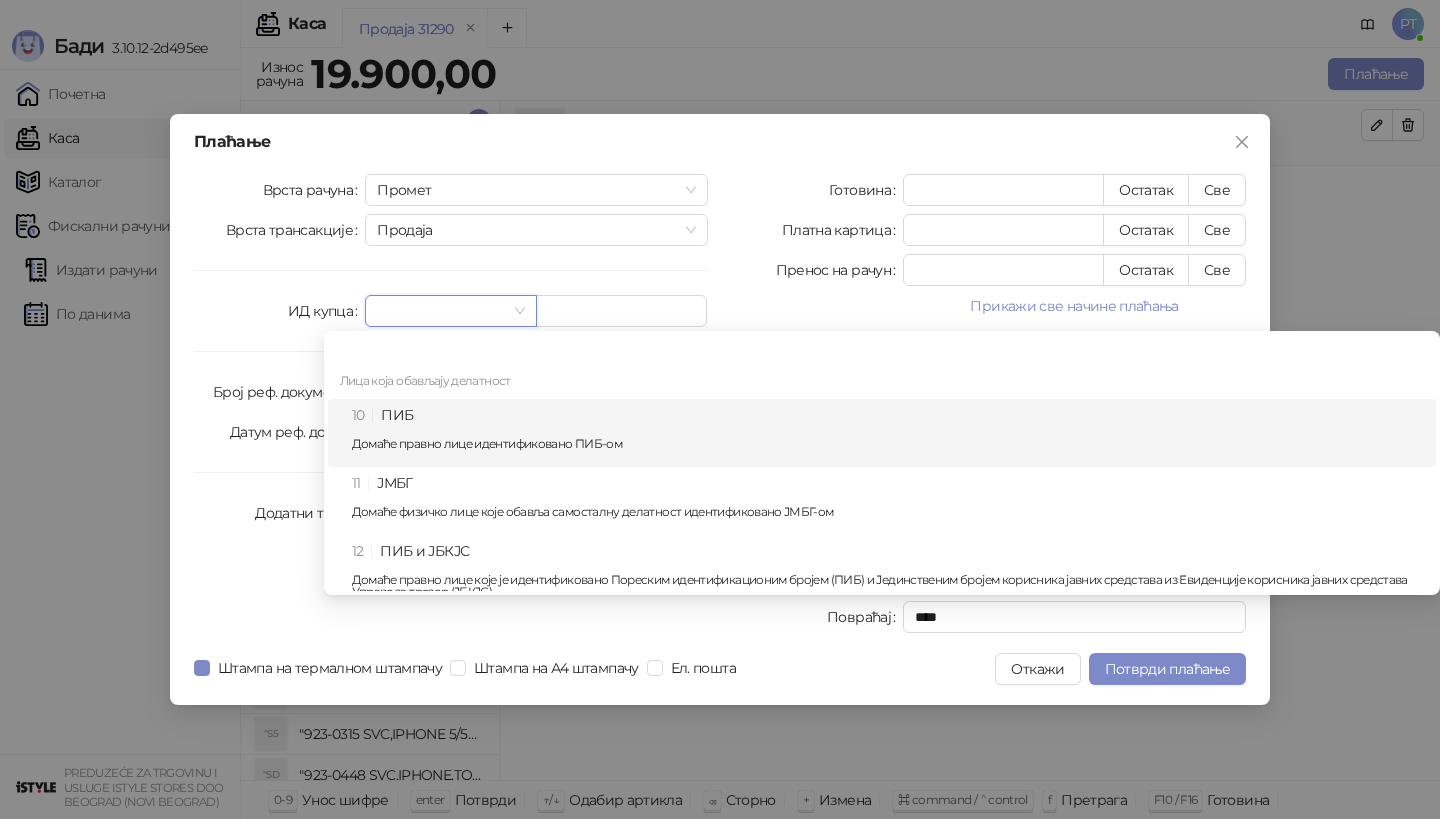 click on "10 ПИБ Домаће правно лице идентификовано ПИБ-ом" at bounding box center (888, 433) 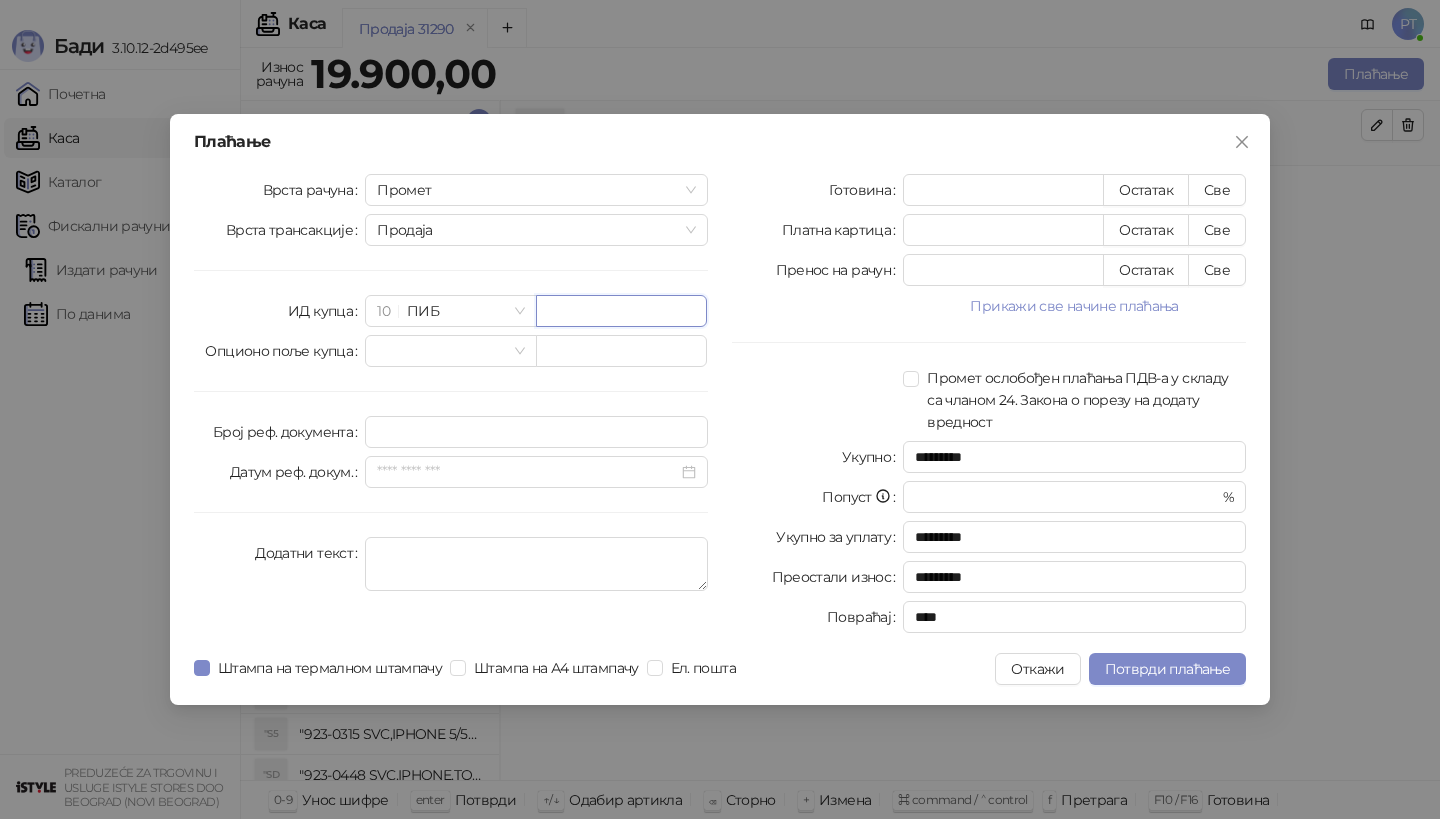 paste on "*********" 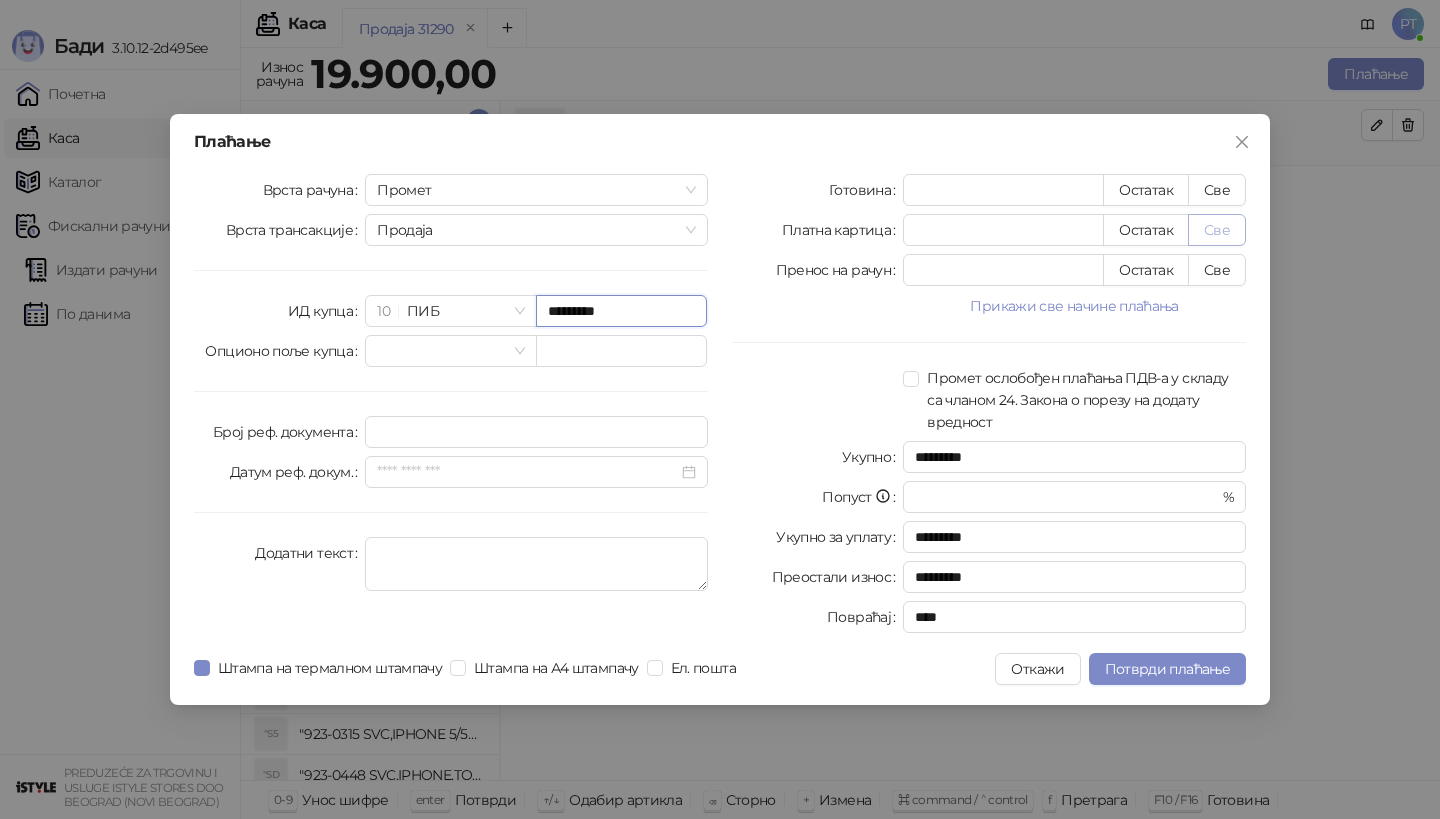 type on "*********" 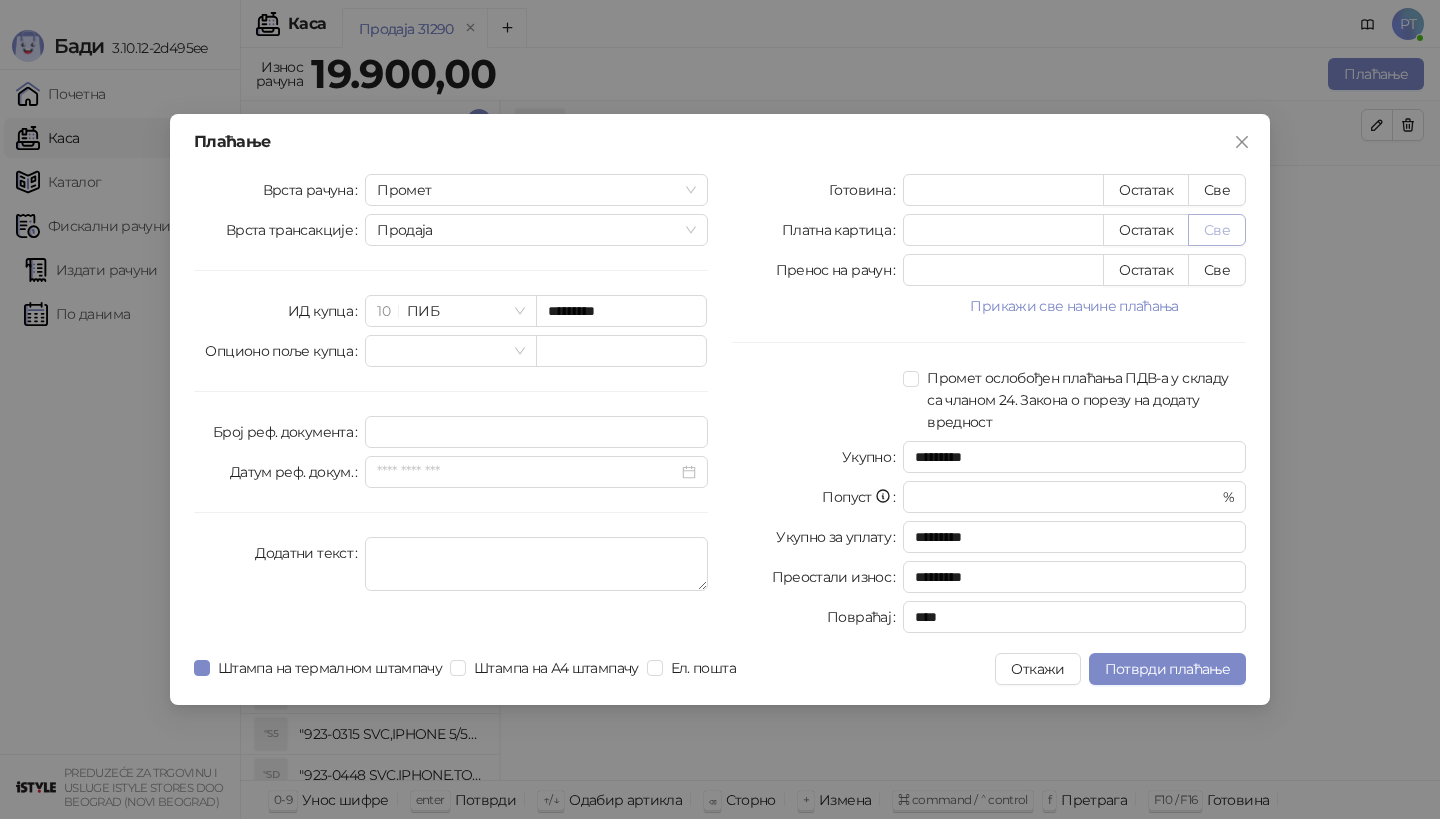 click on "Све" at bounding box center [1217, 230] 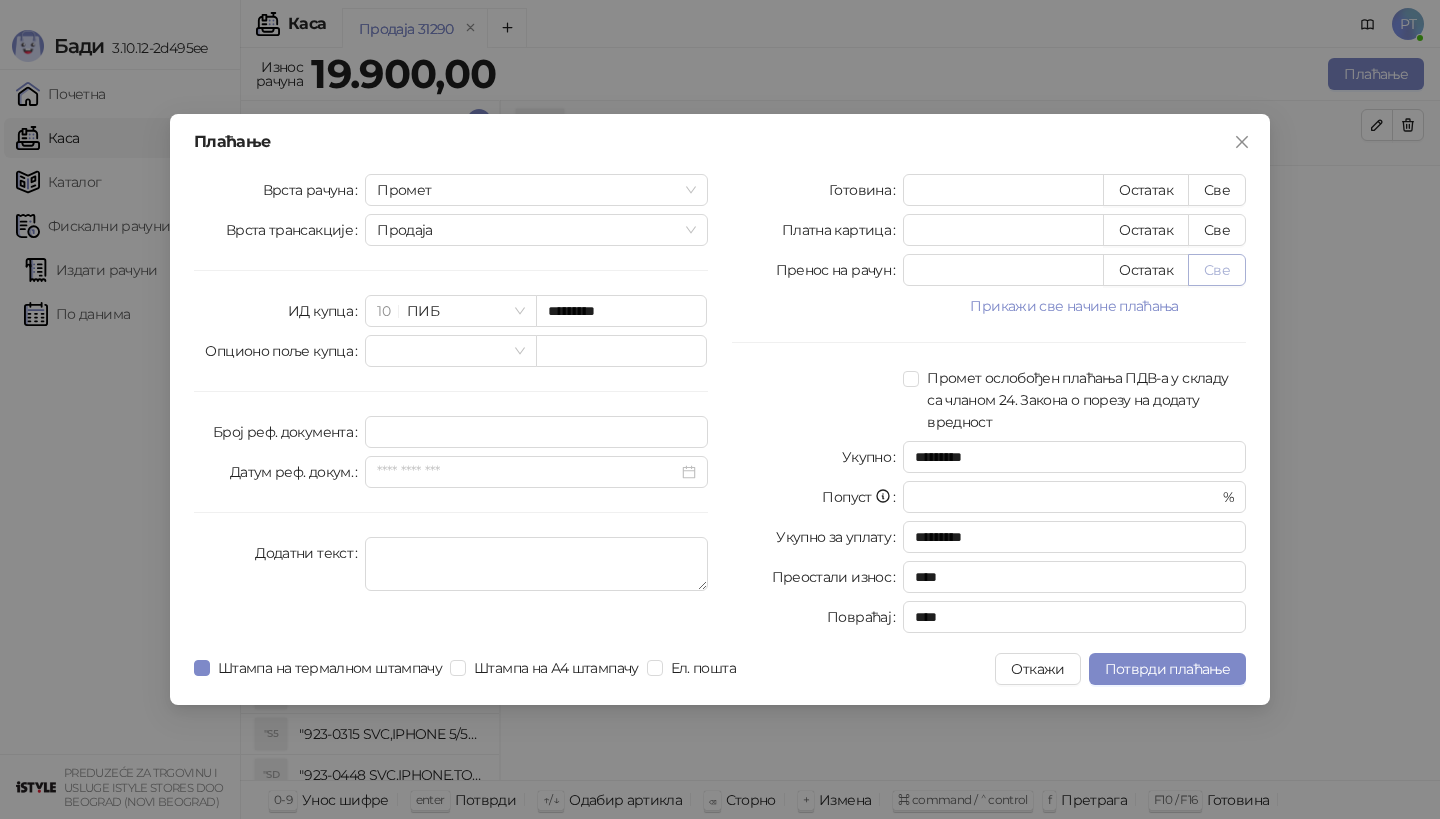 click on "Све" at bounding box center [1217, 270] 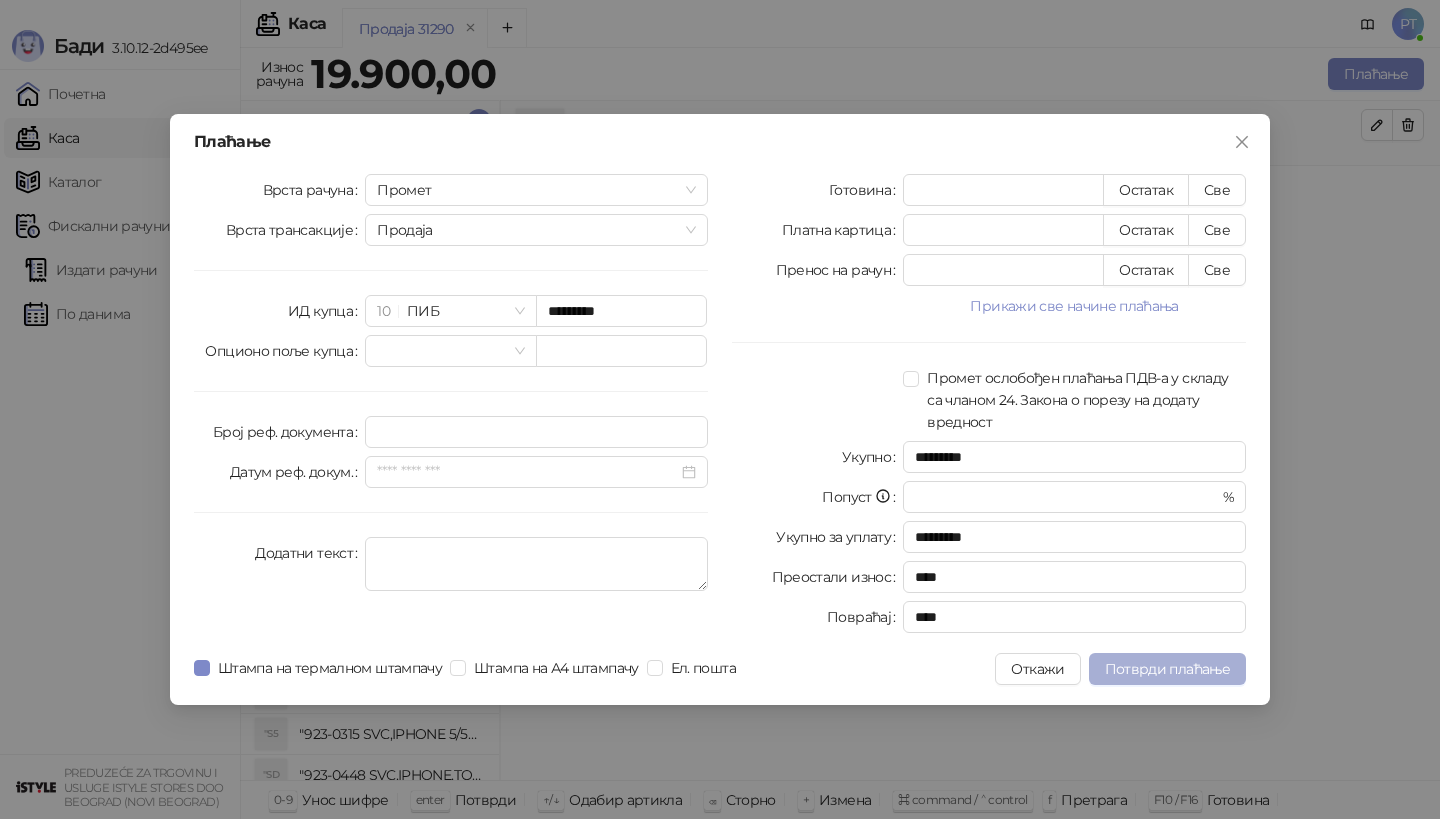 click on "Потврди плаћање" at bounding box center (1167, 669) 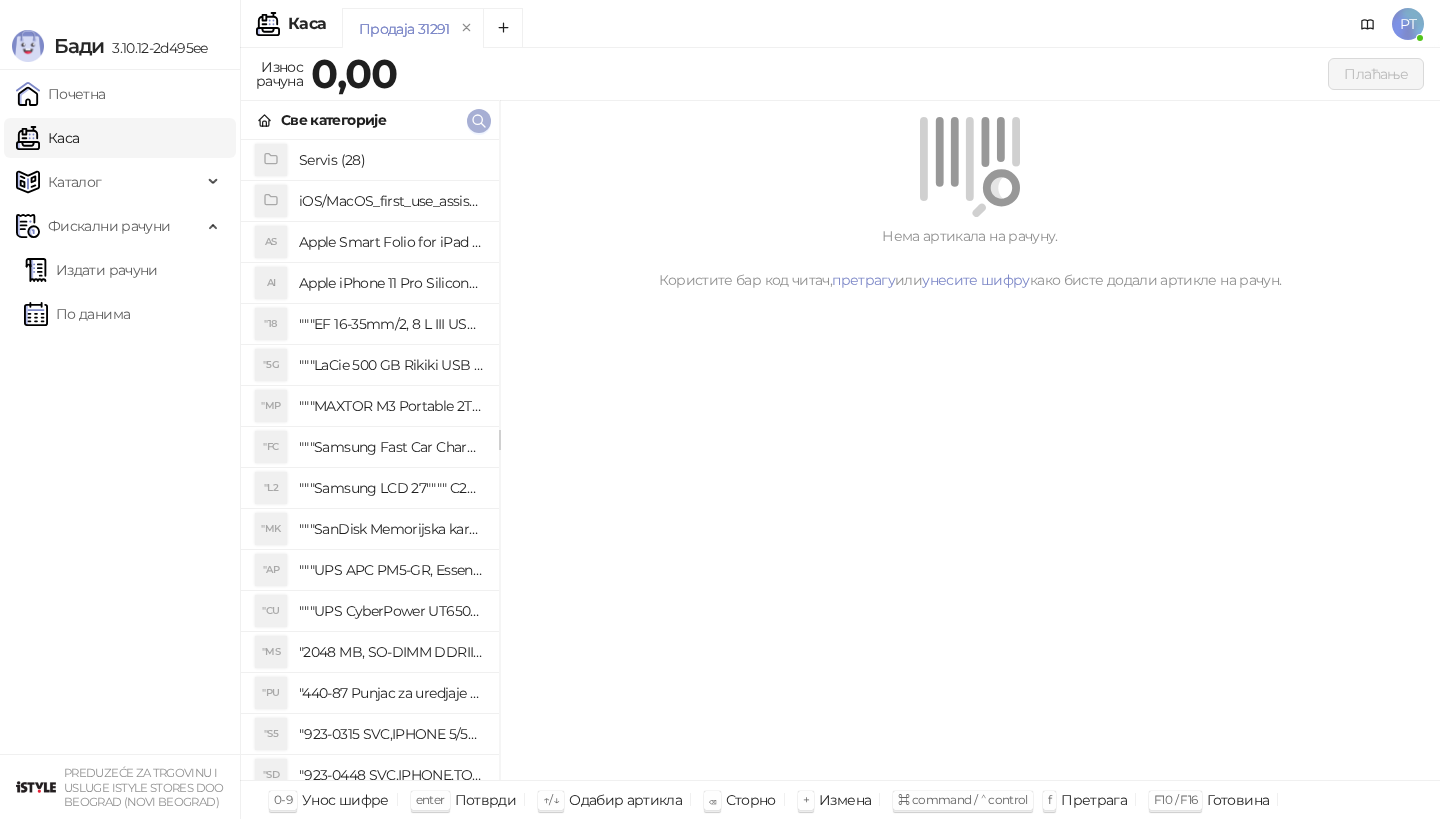 click 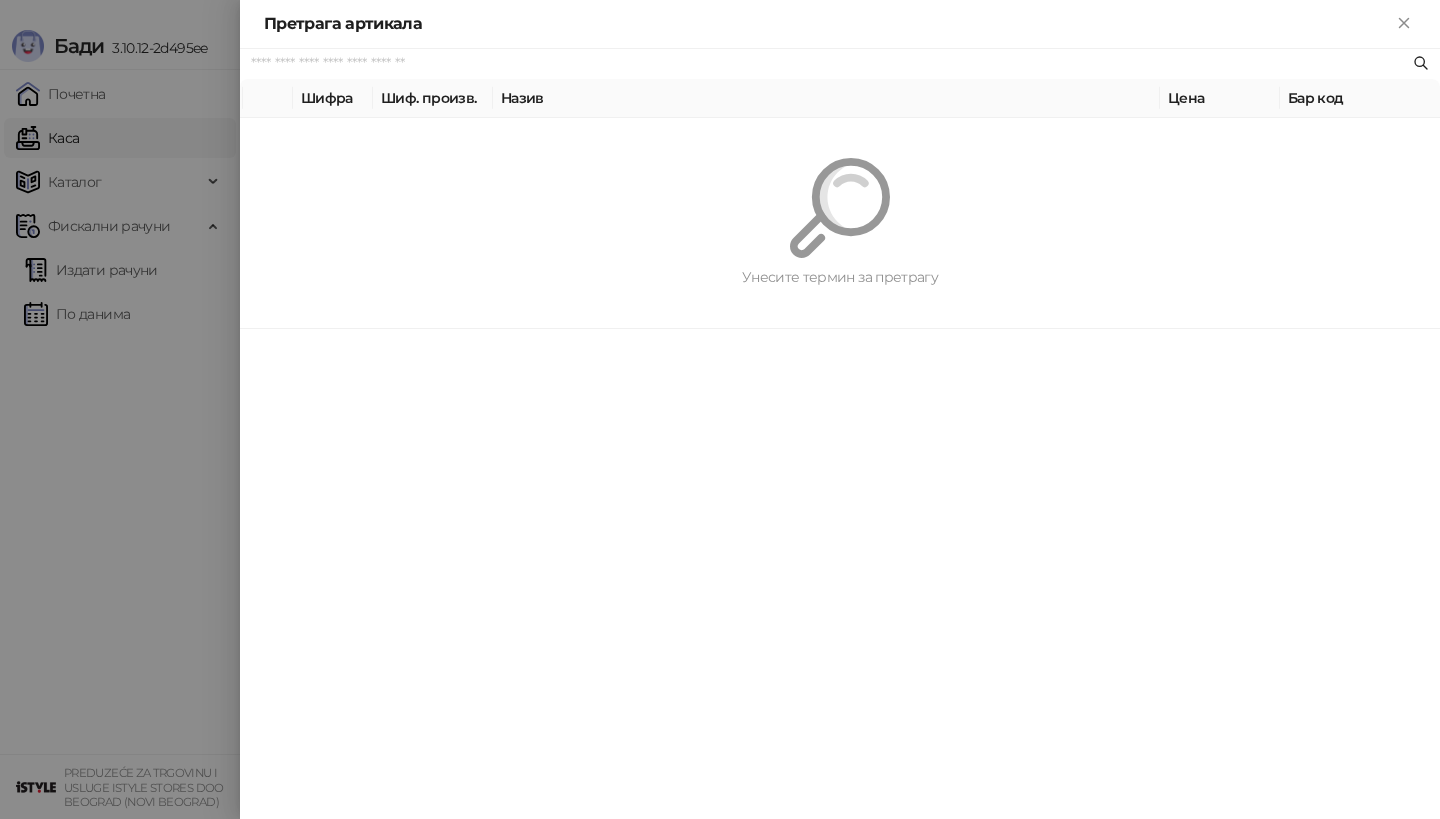 paste on "*********" 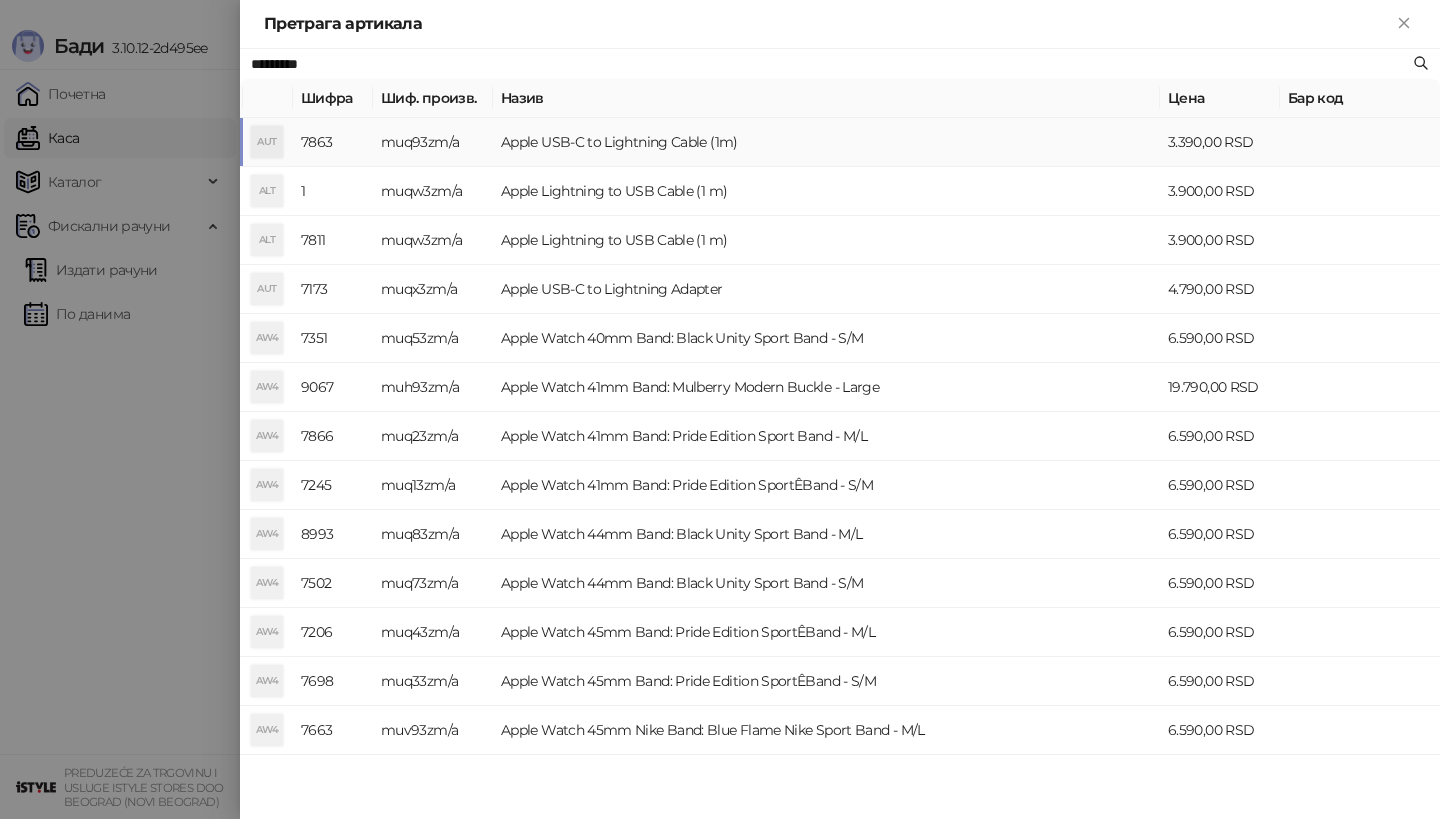 click on "AUT" at bounding box center (267, 142) 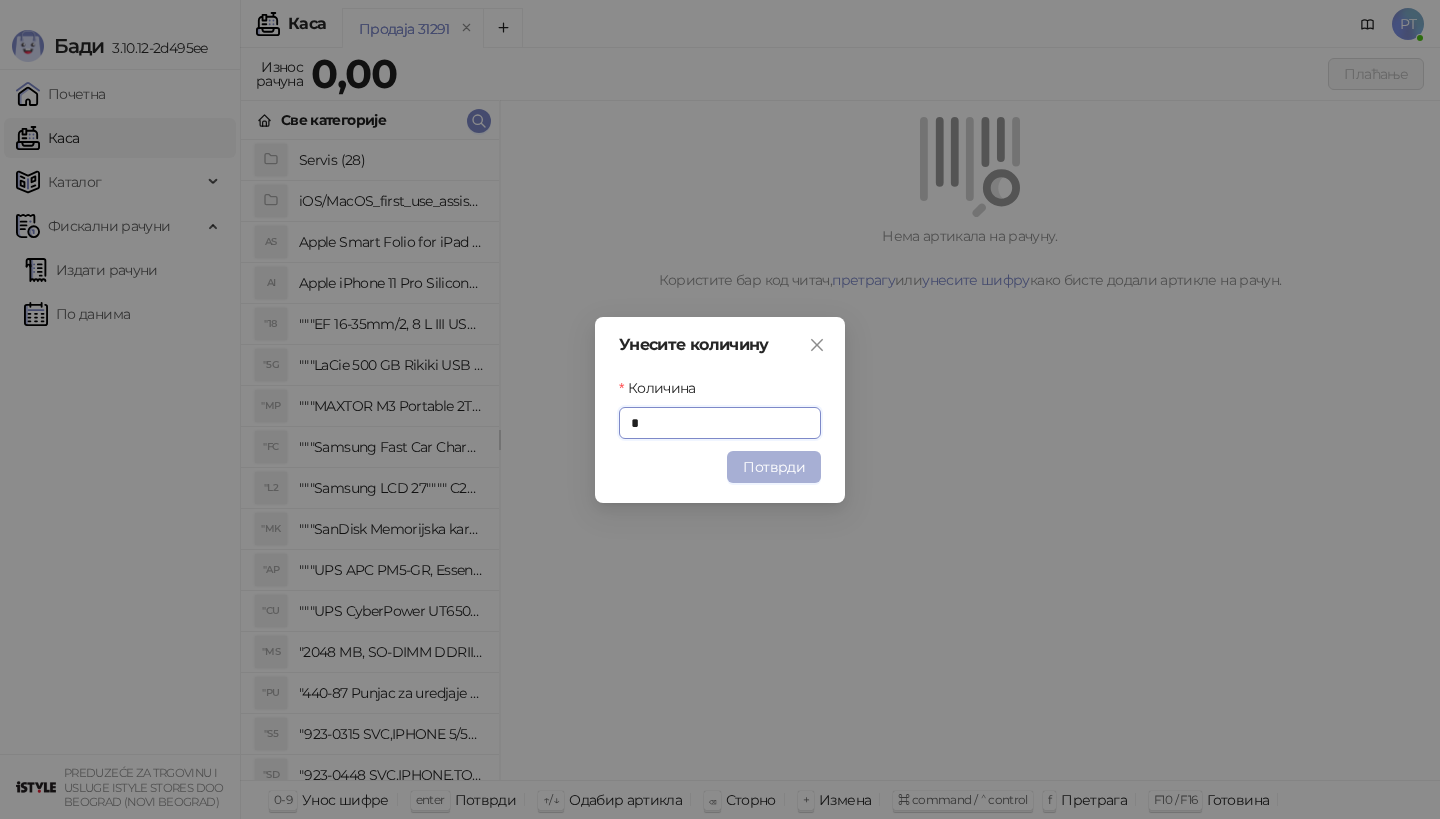 click on "Потврди" at bounding box center (774, 467) 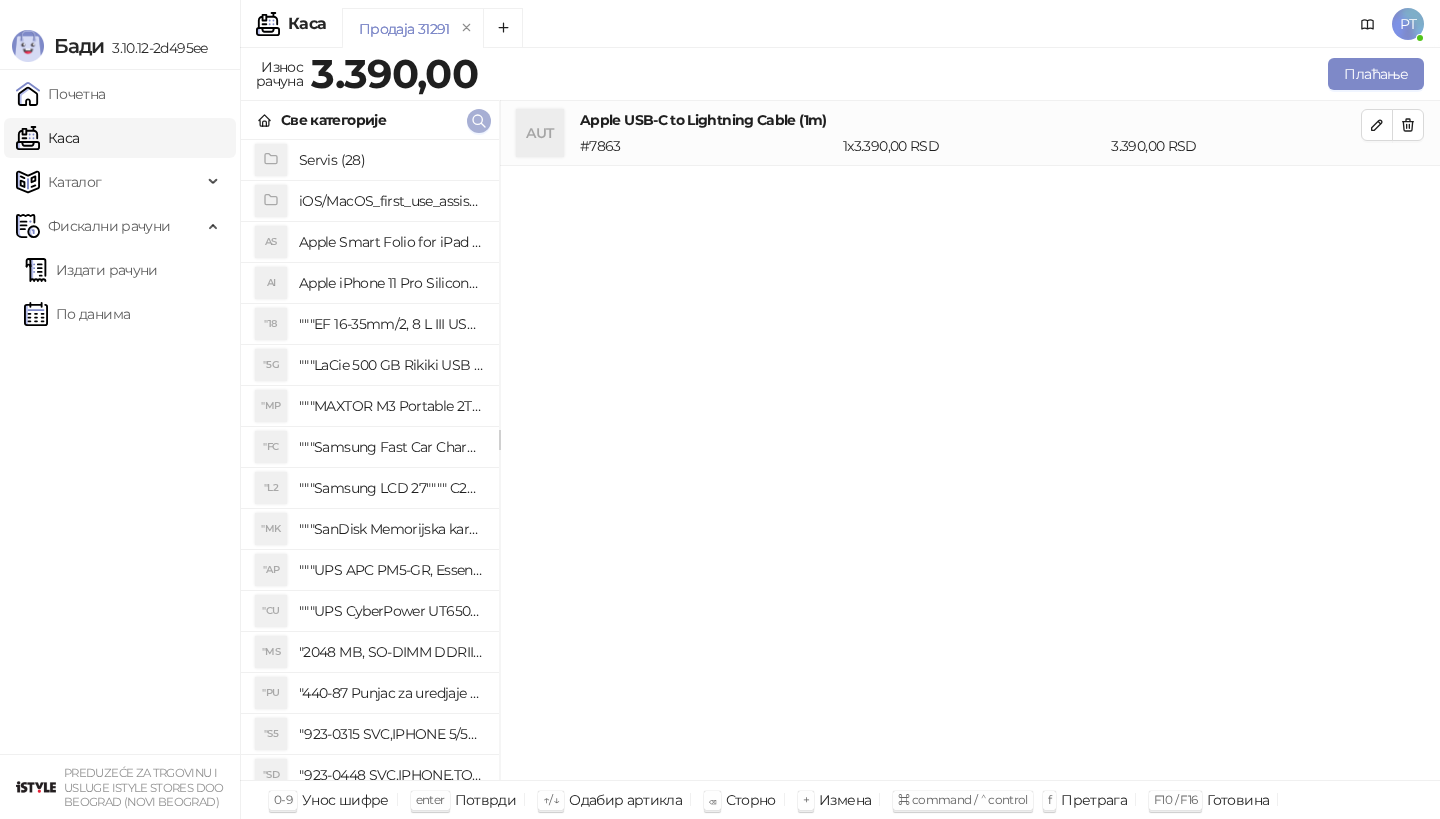 click 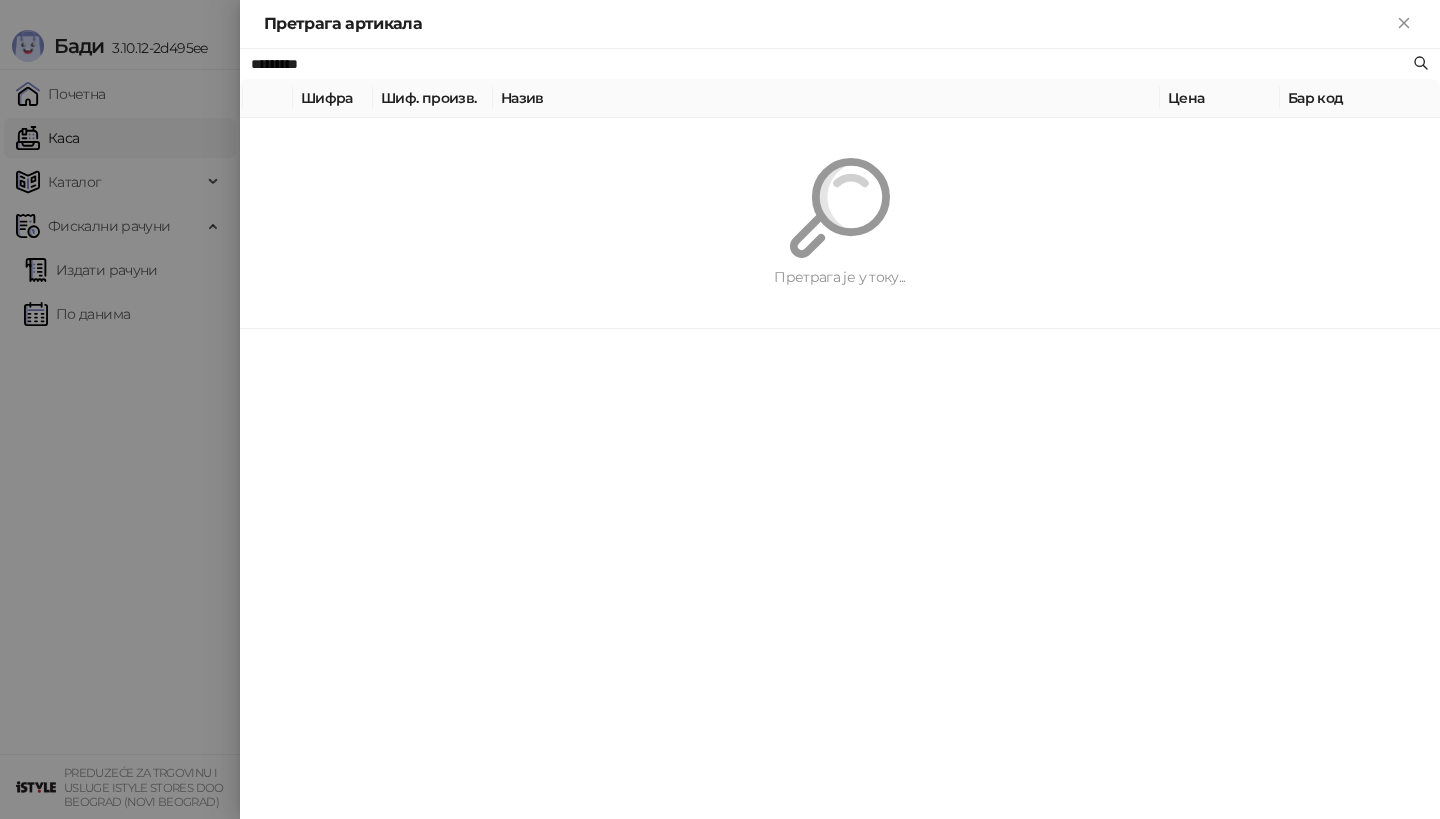 paste 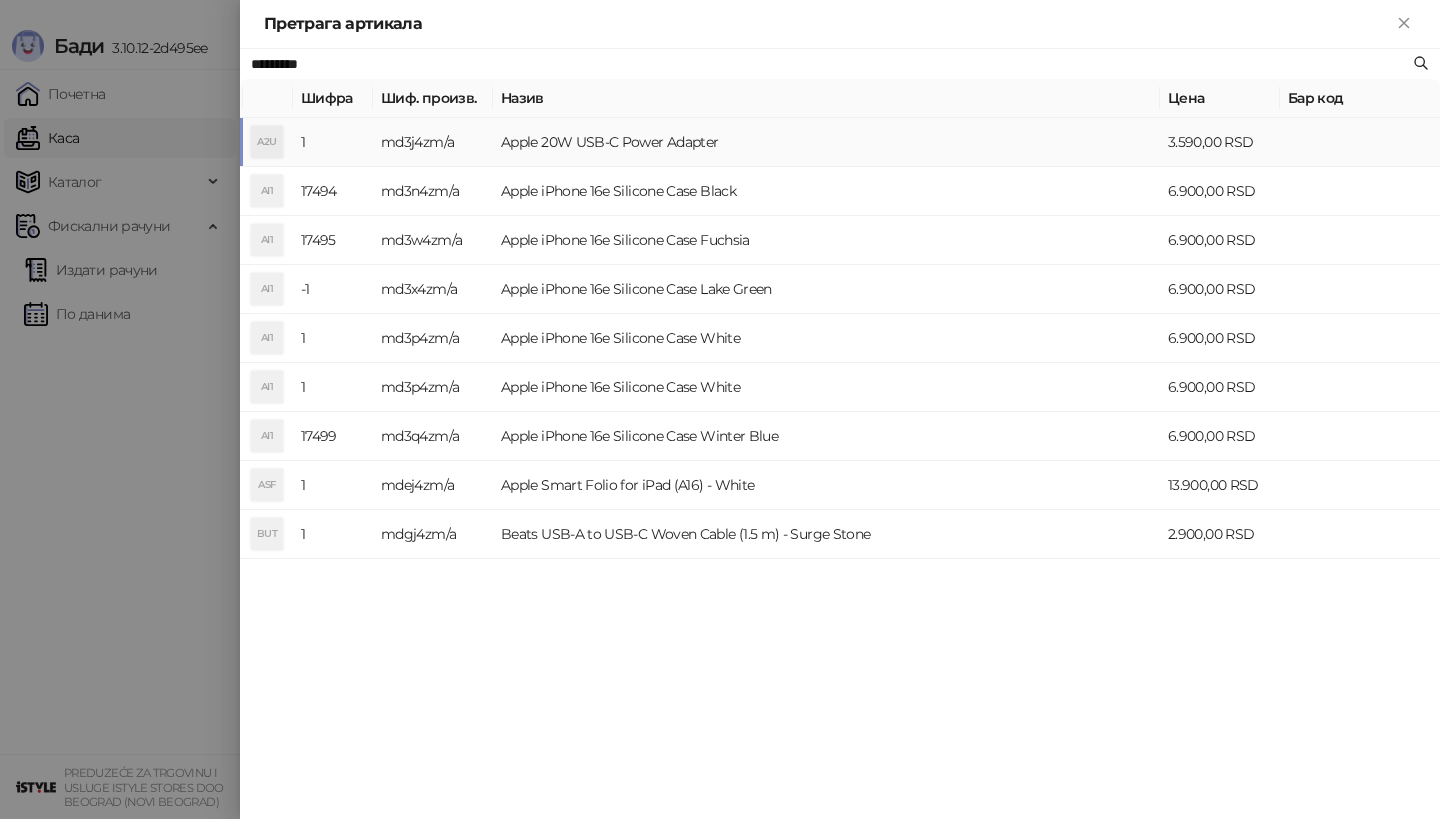 click on "A2U" at bounding box center [267, 142] 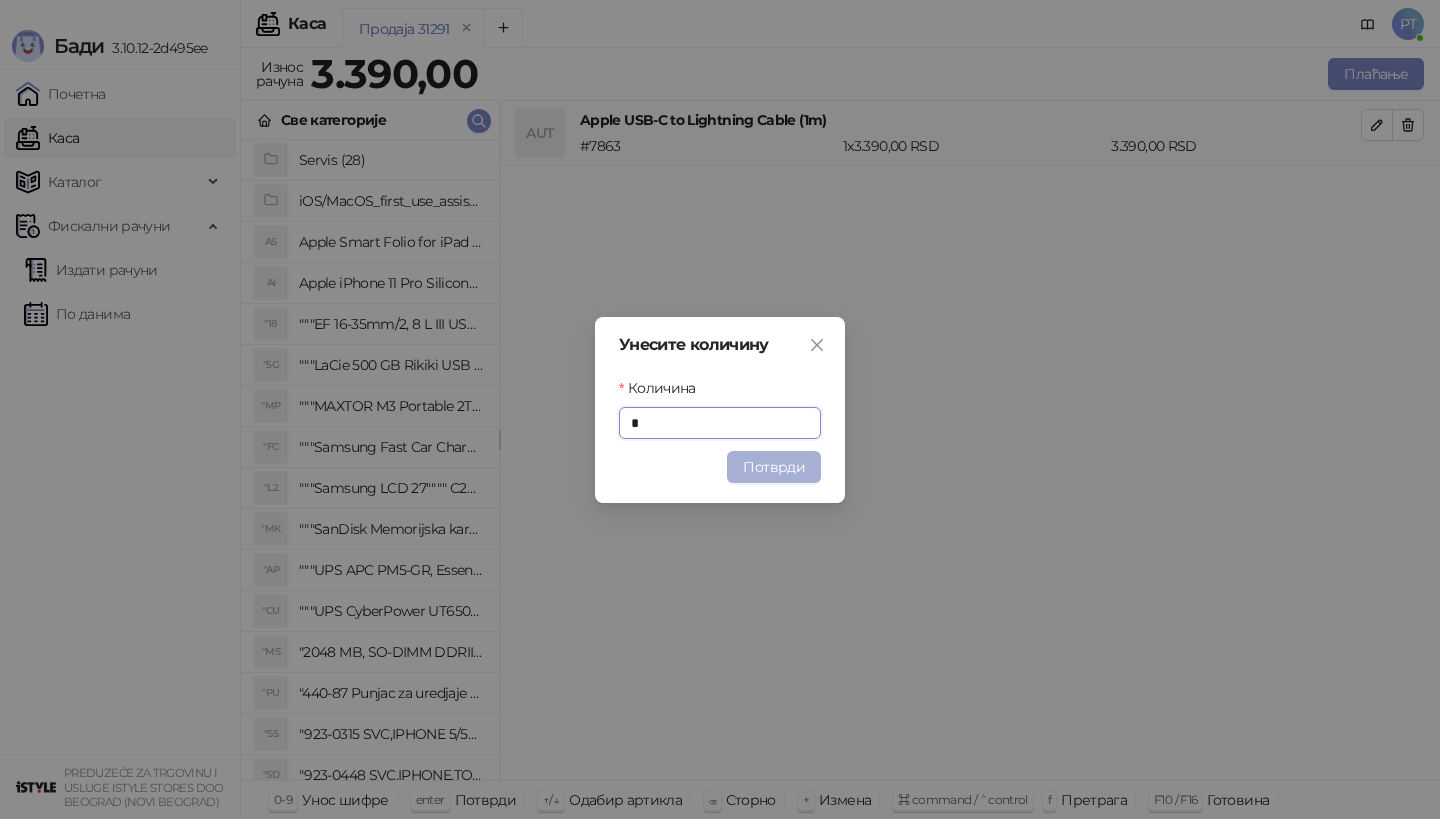 click on "Потврди" at bounding box center (774, 467) 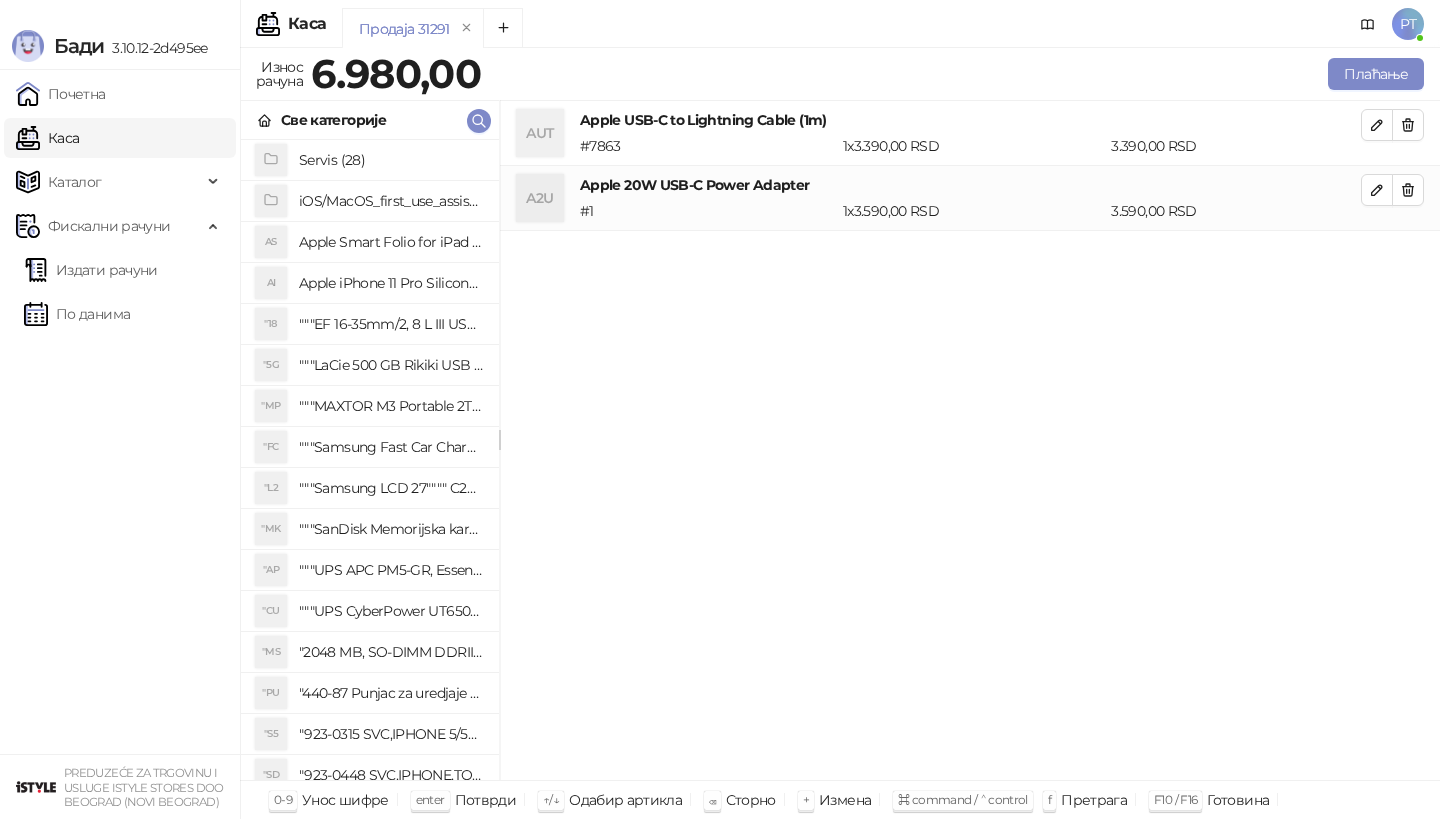 click on "Све категорије" at bounding box center (370, 120) 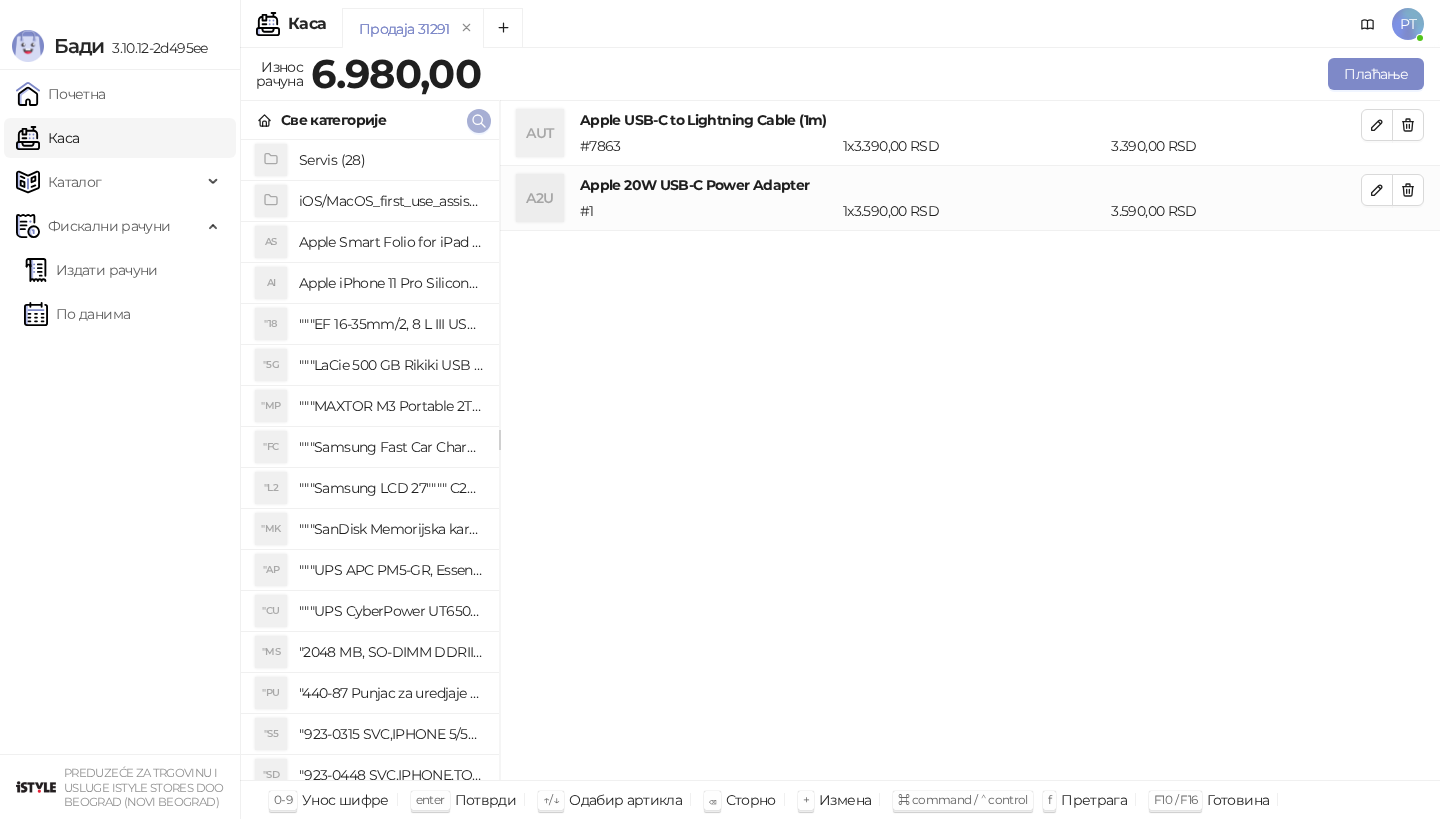 click 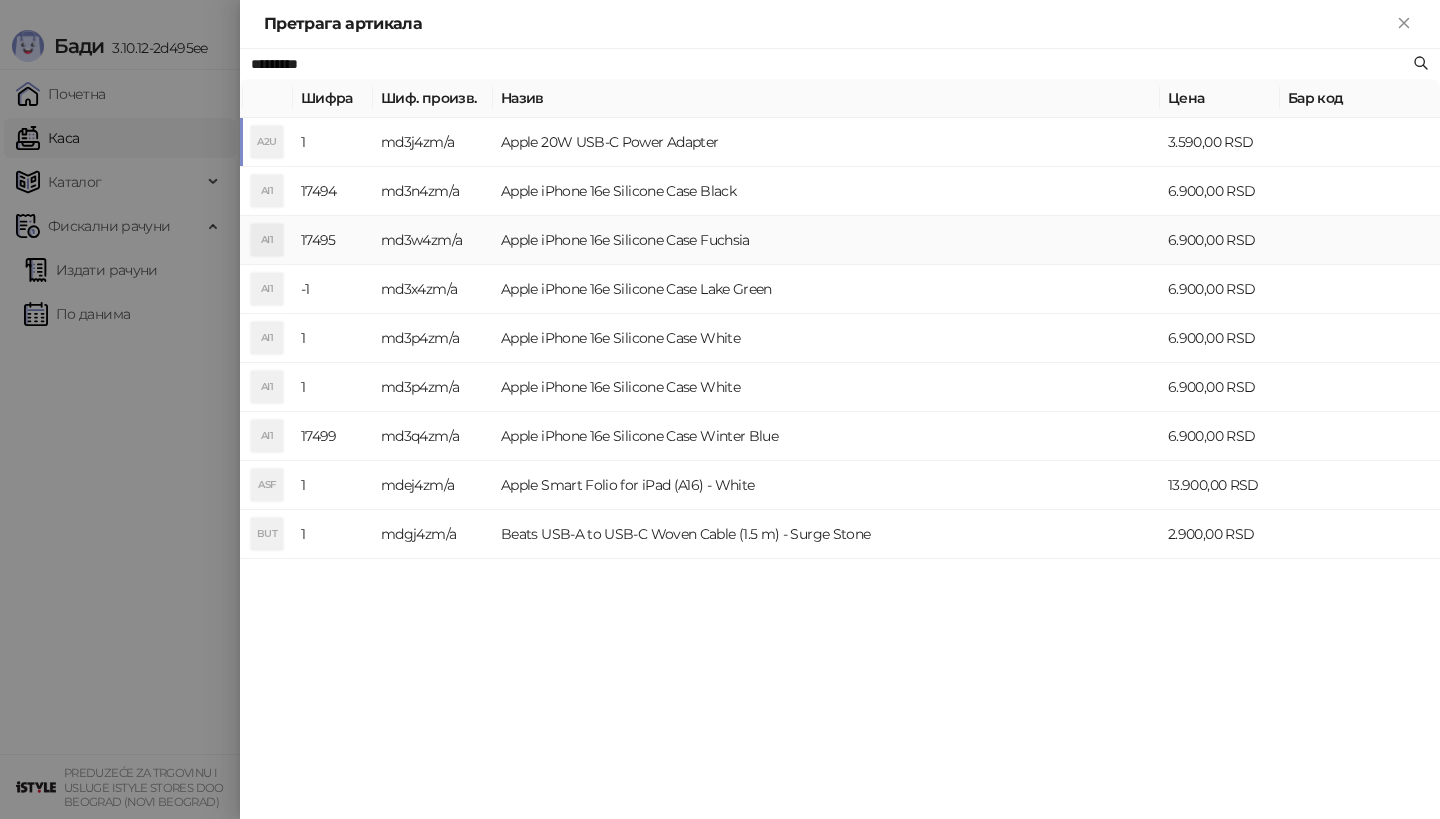 paste on "**********" 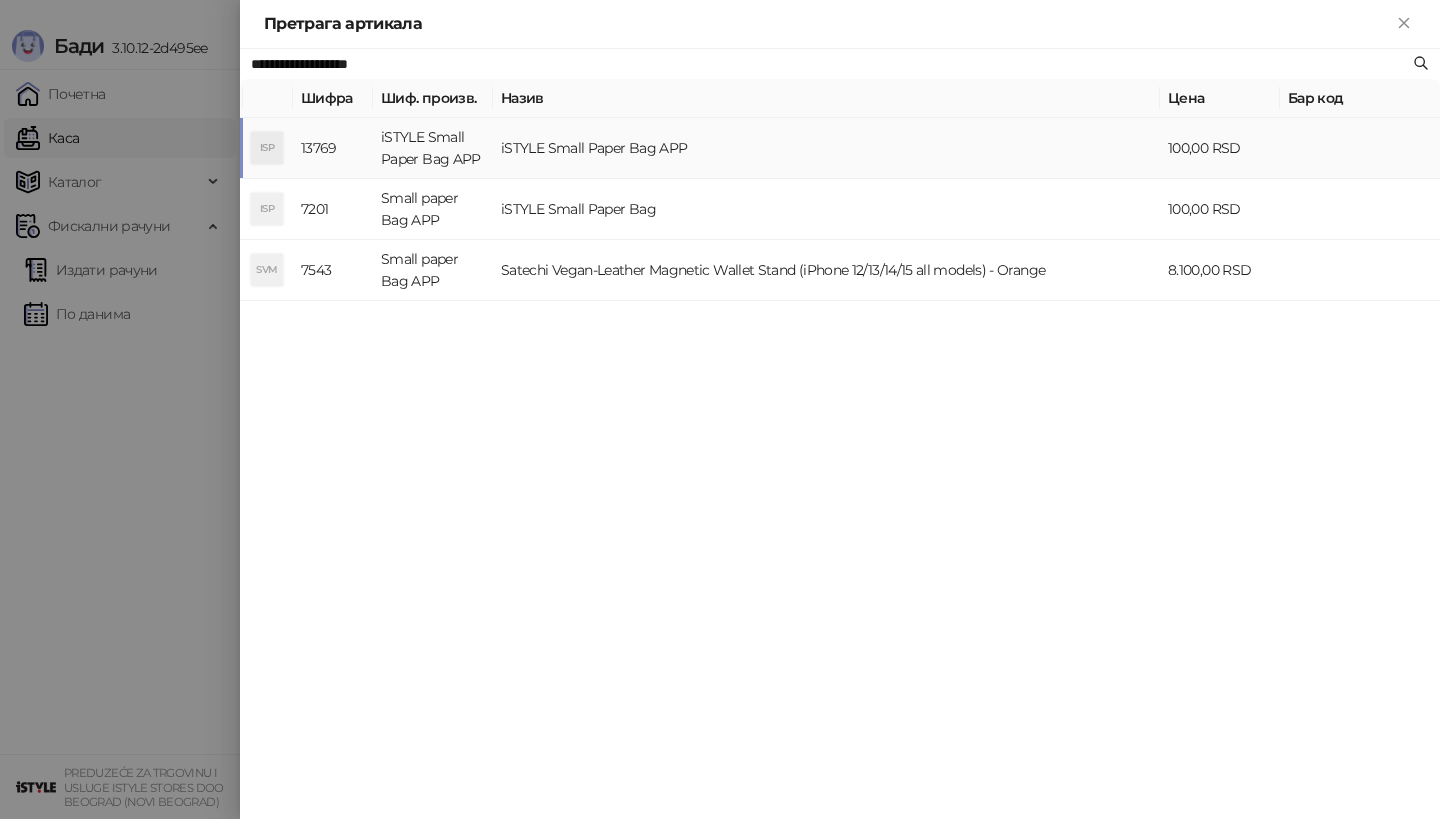 type on "**********" 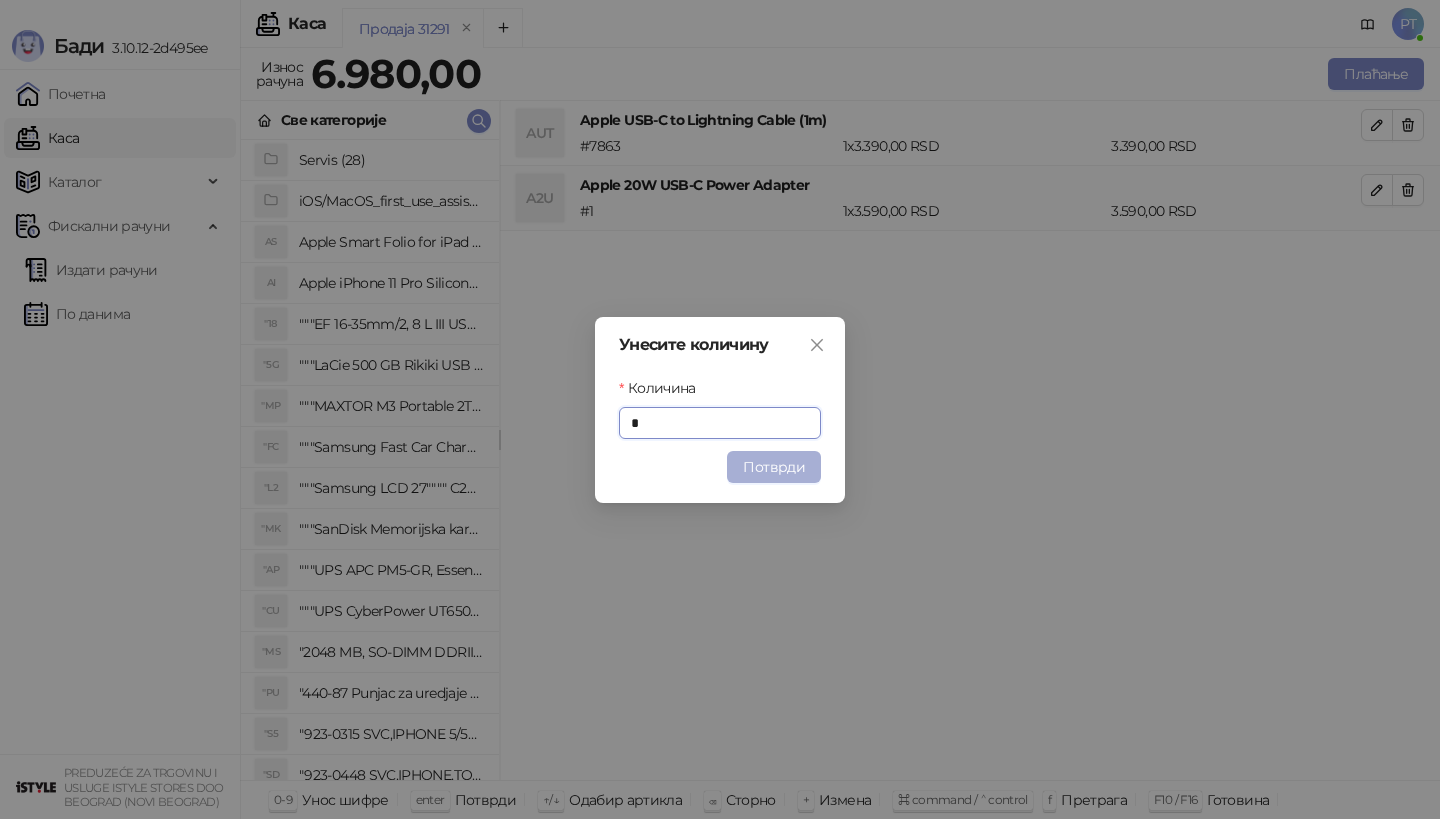 click on "Потврди" at bounding box center (774, 467) 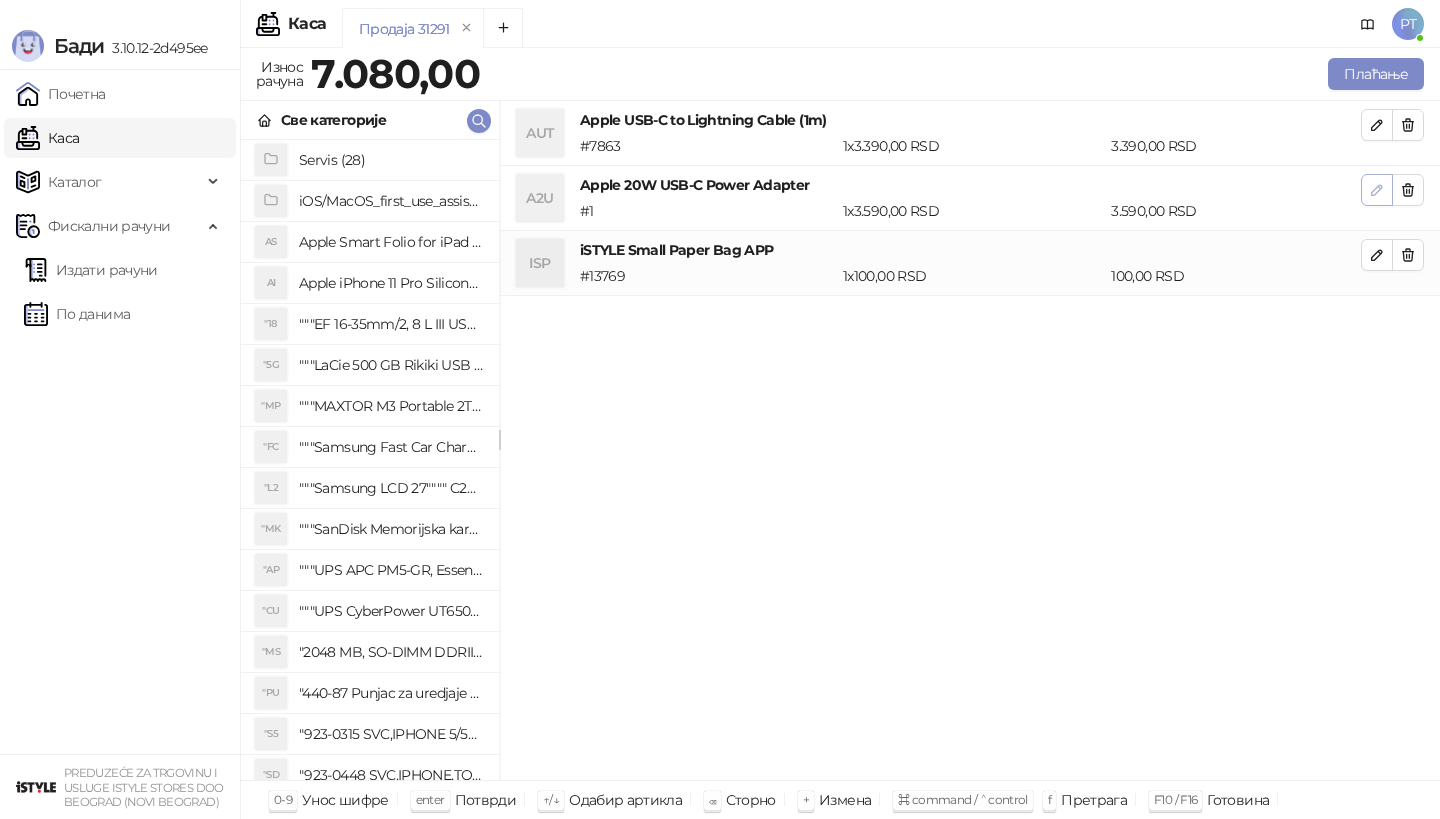 click at bounding box center [1377, 190] 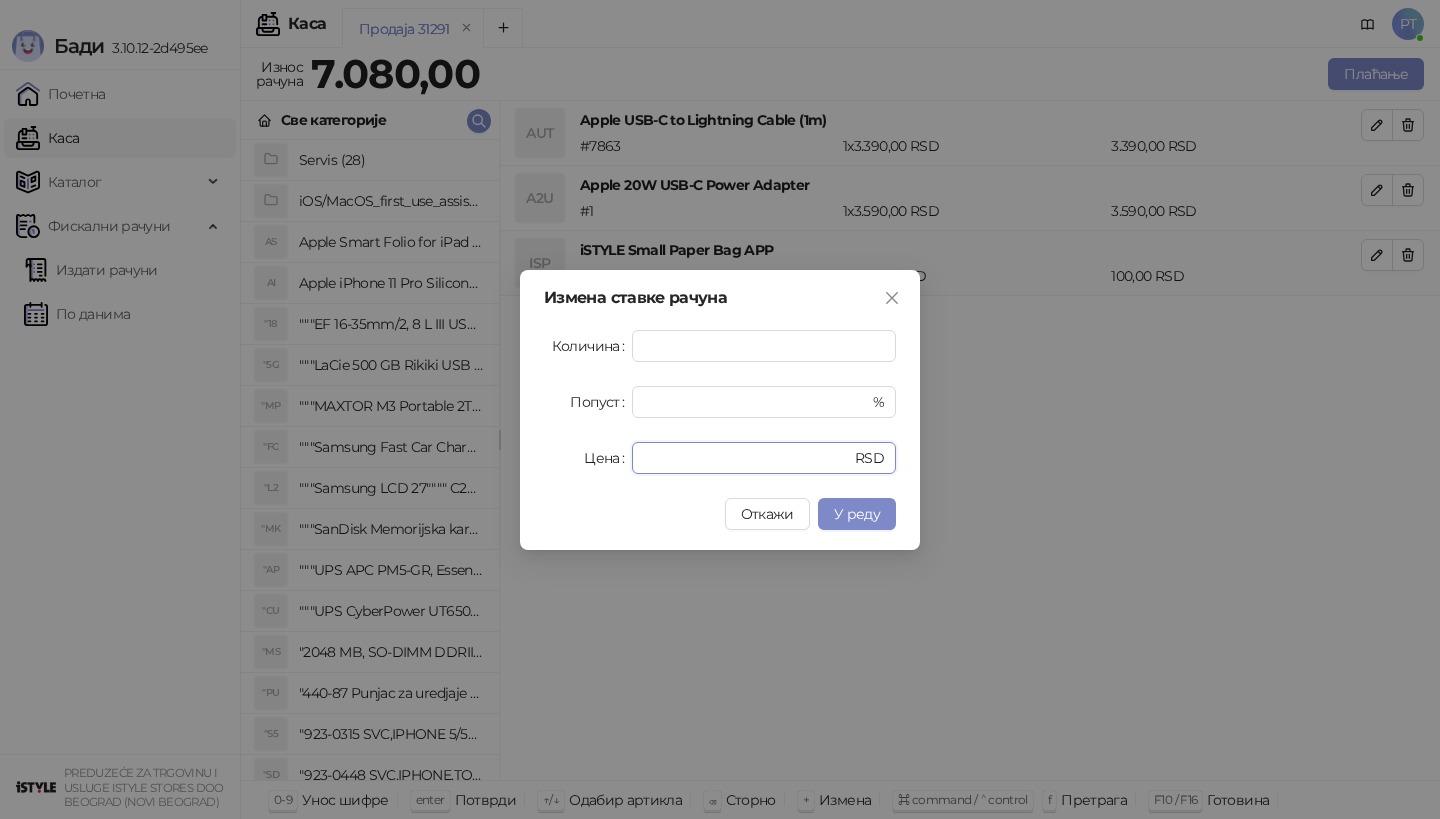 drag, startPoint x: 558, startPoint y: 457, endPoint x: 500, endPoint y: 457, distance: 58 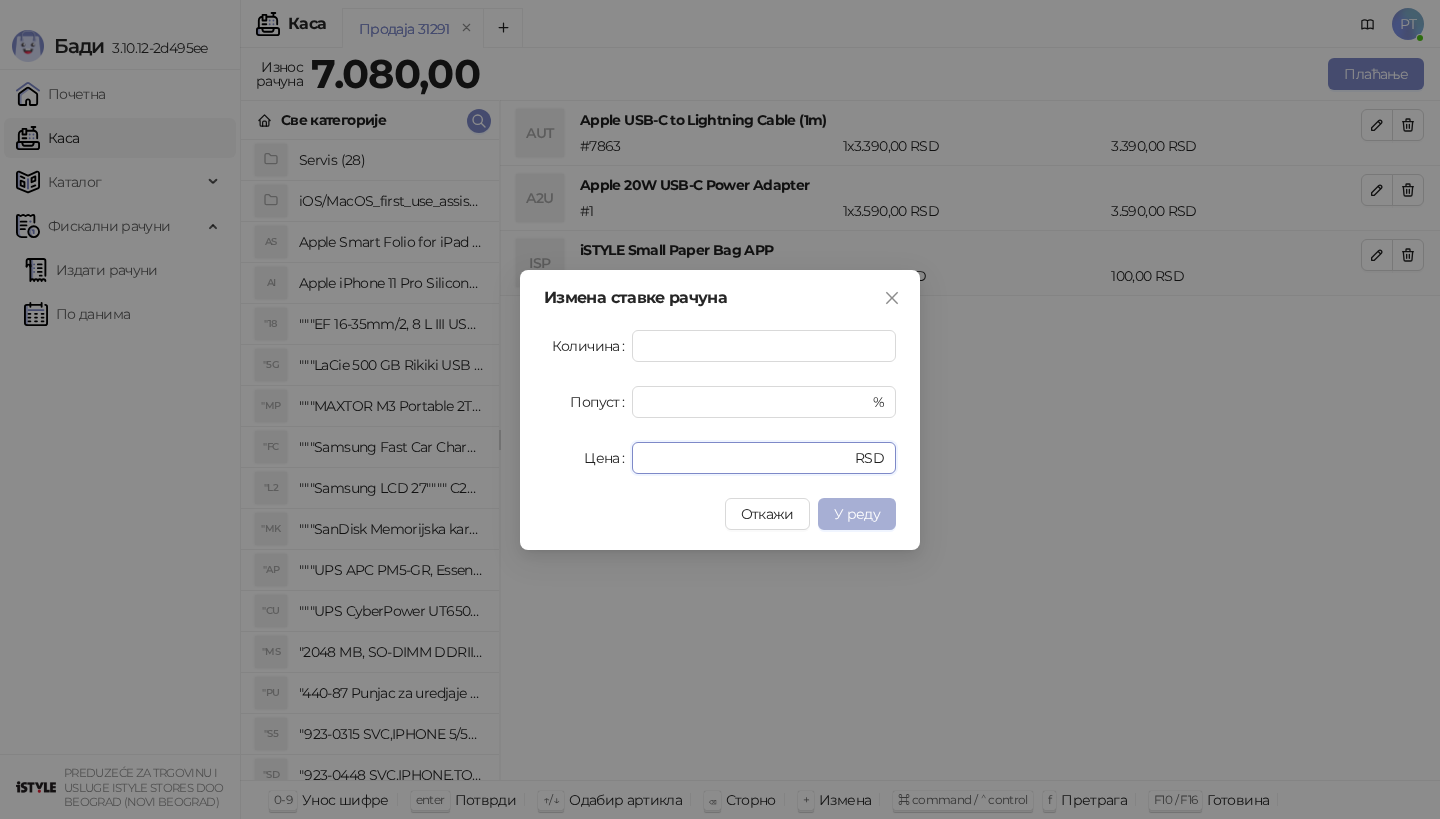 type on "****" 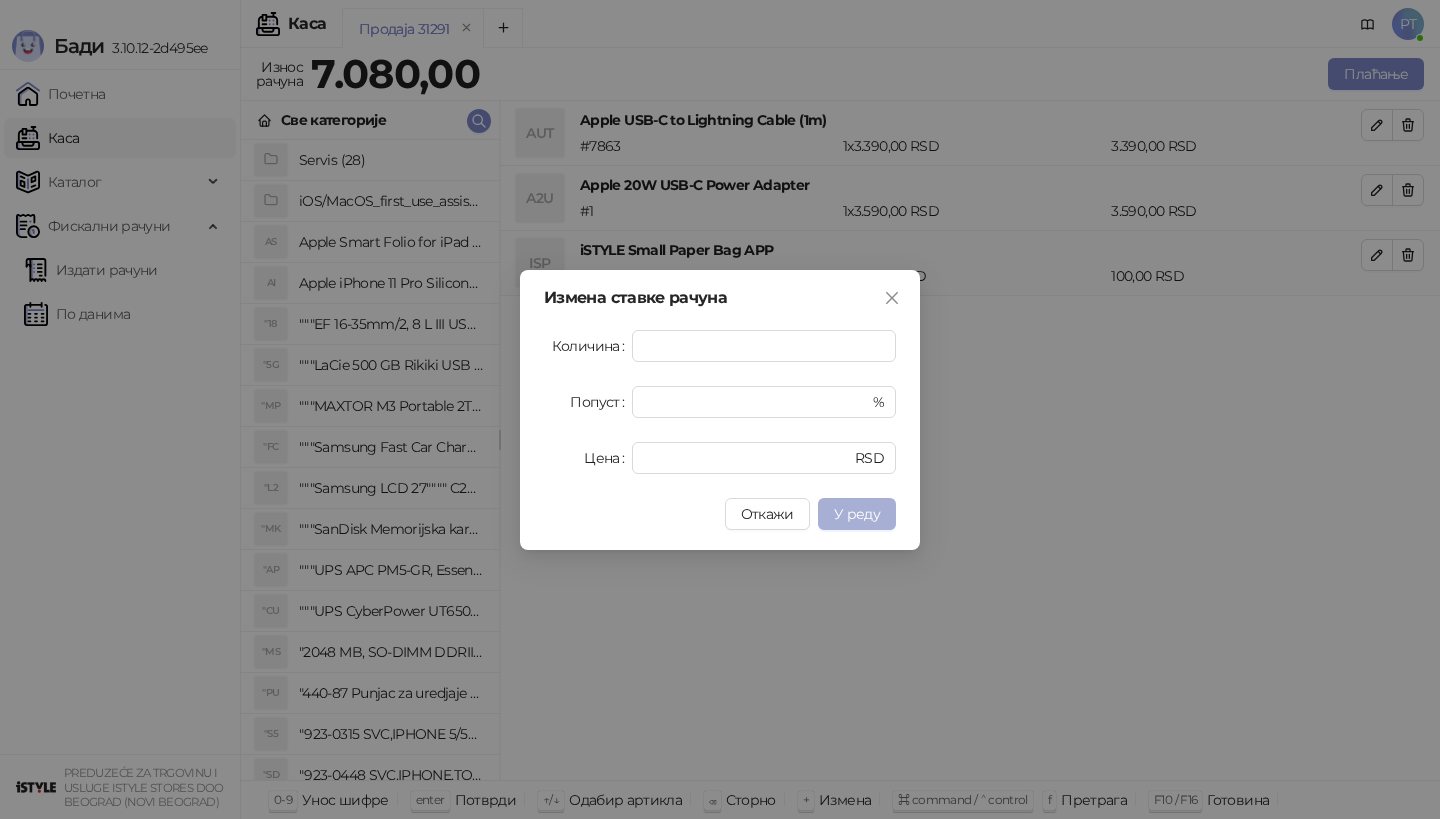 click on "У реду" at bounding box center (857, 514) 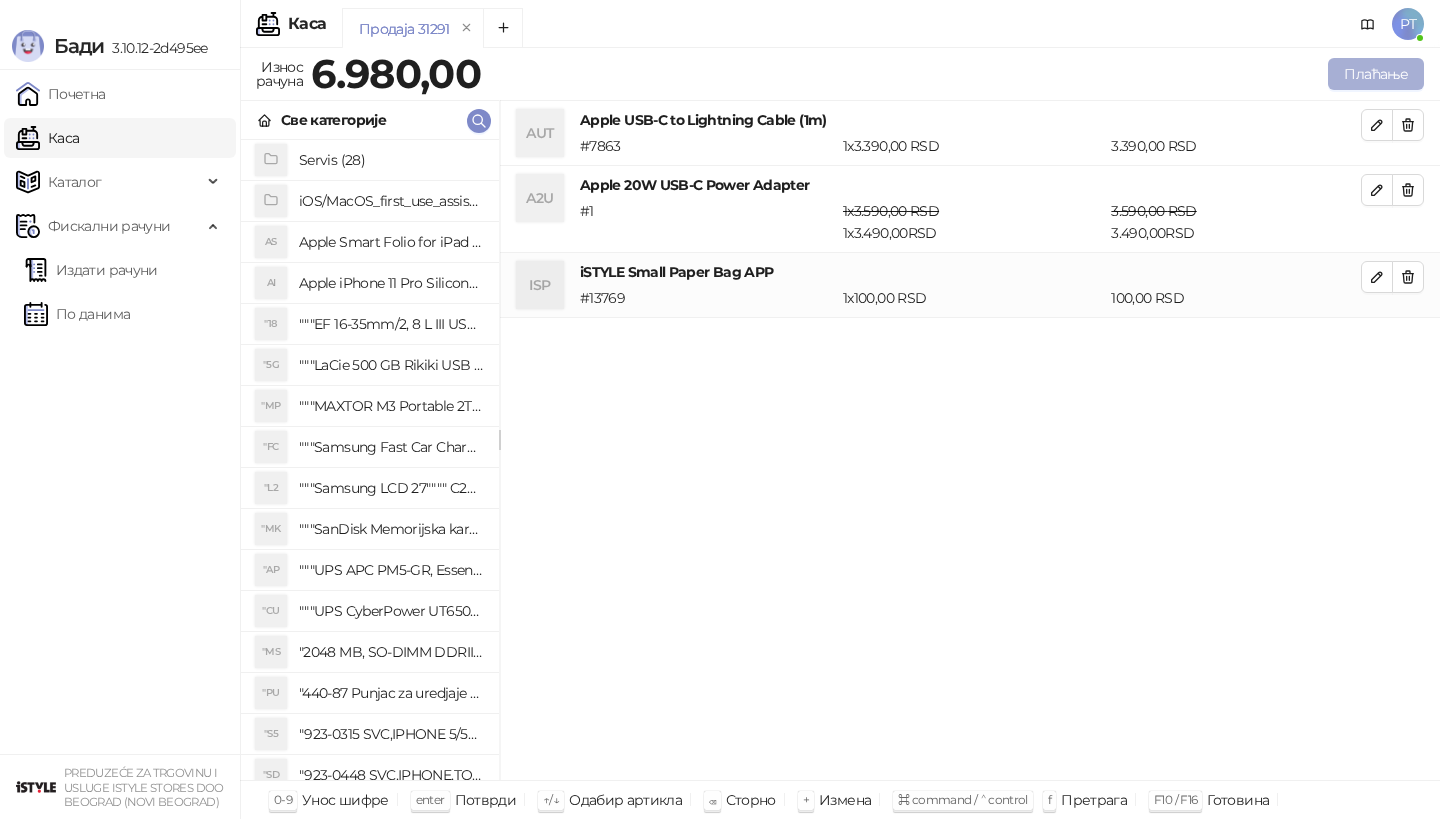 click on "Плаћање" at bounding box center (1376, 74) 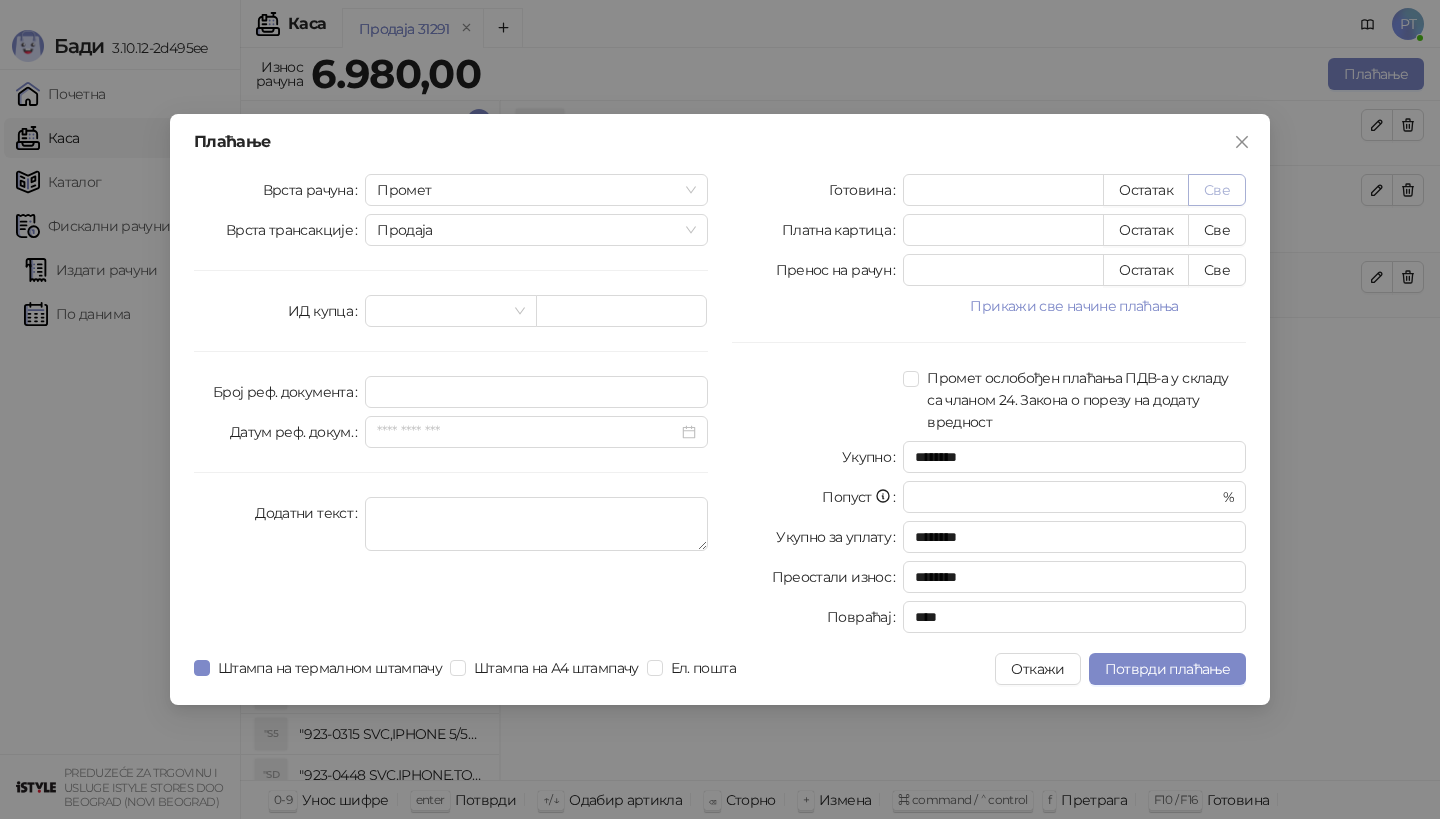 click on "Све" at bounding box center [1217, 190] 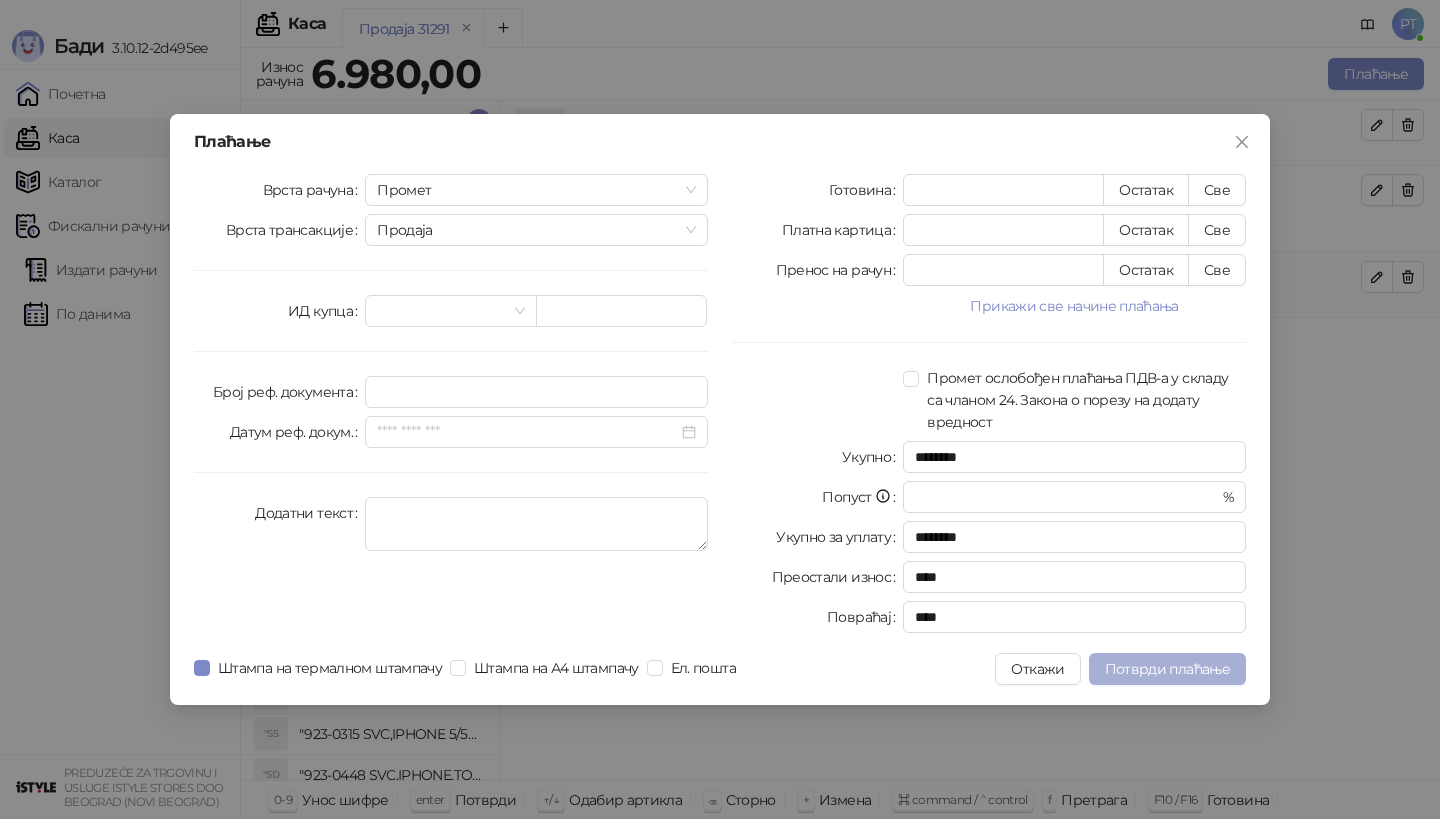 click on "Потврди плаћање" at bounding box center [1167, 669] 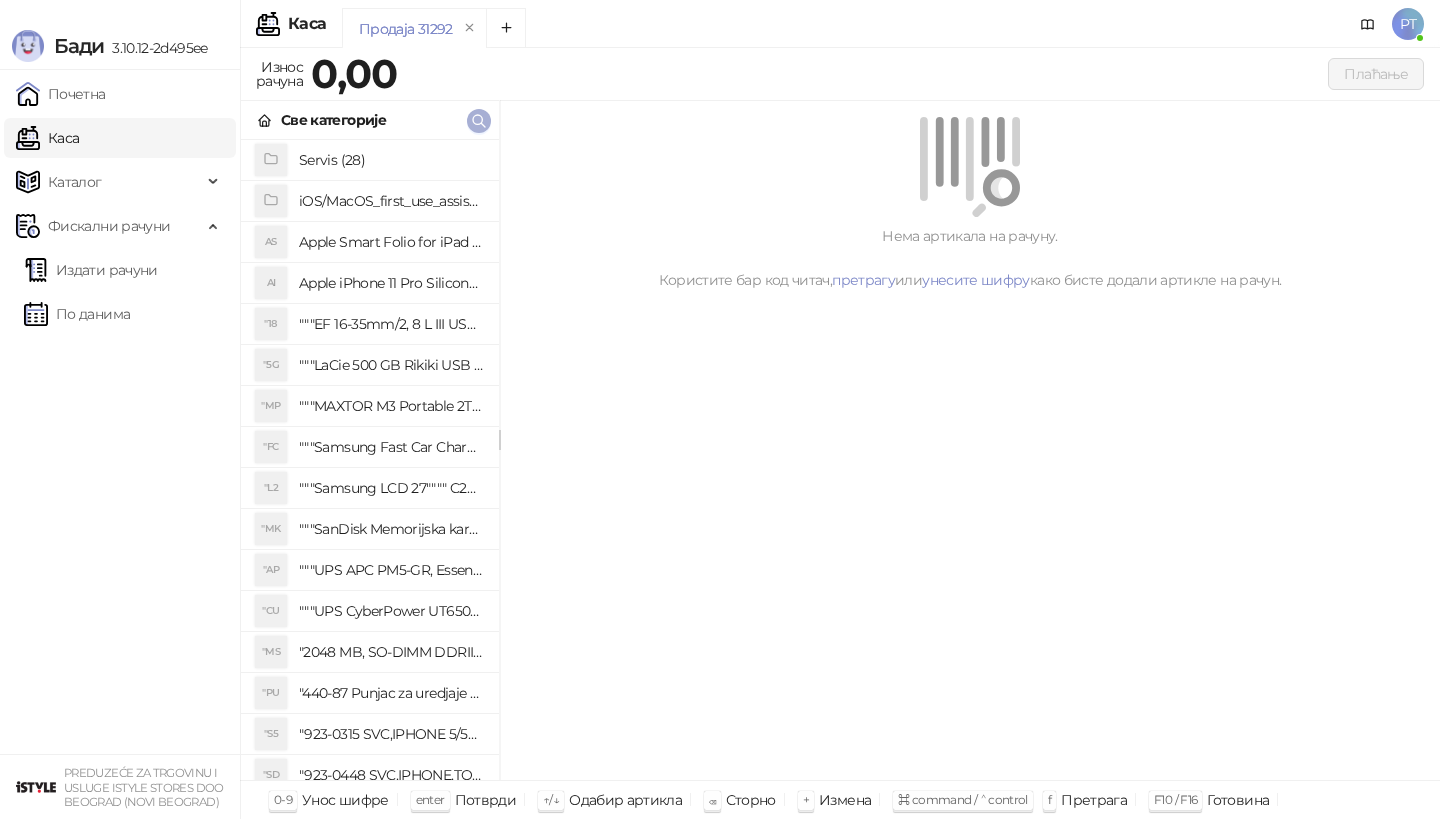 click 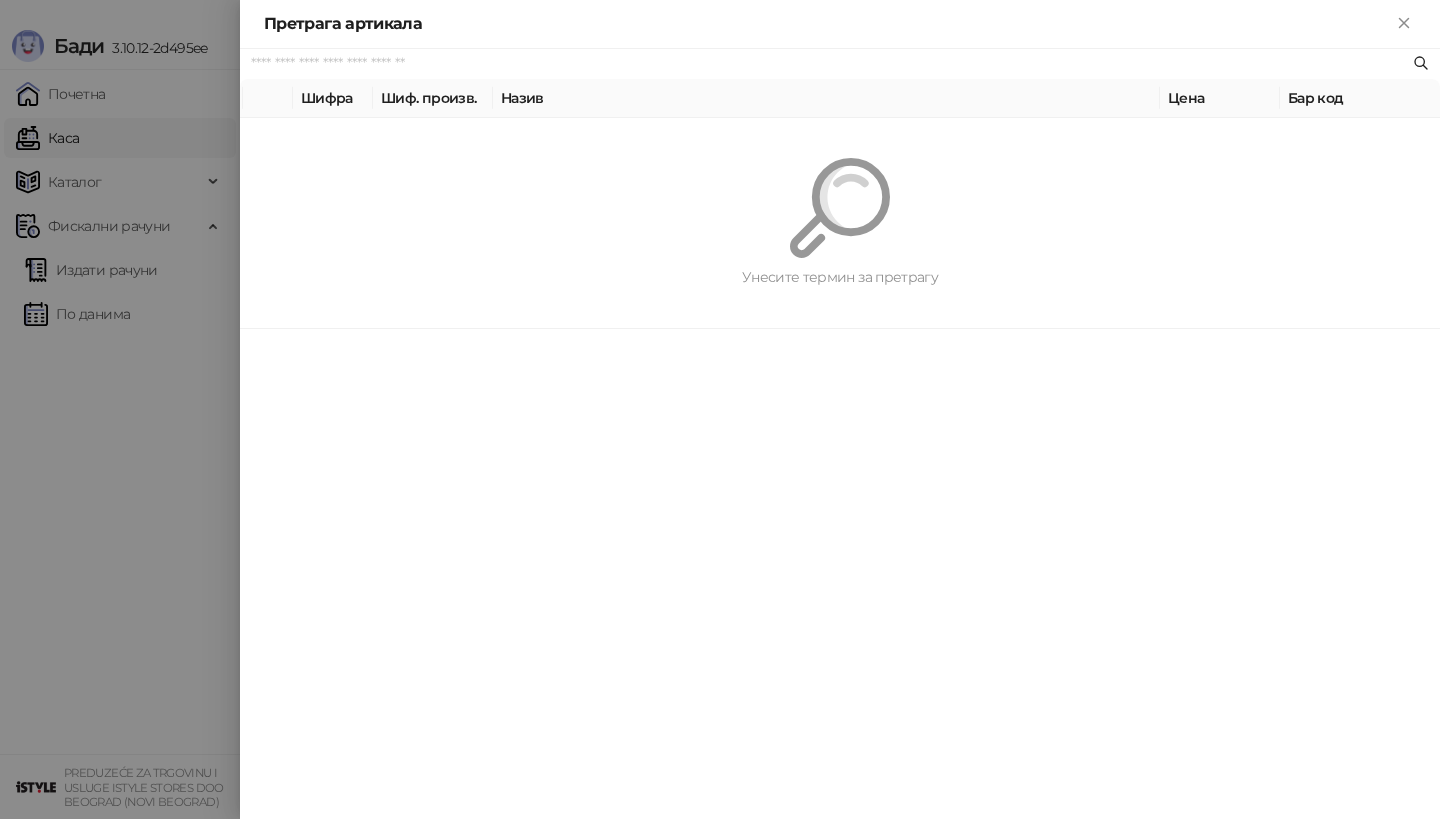 paste on "*********" 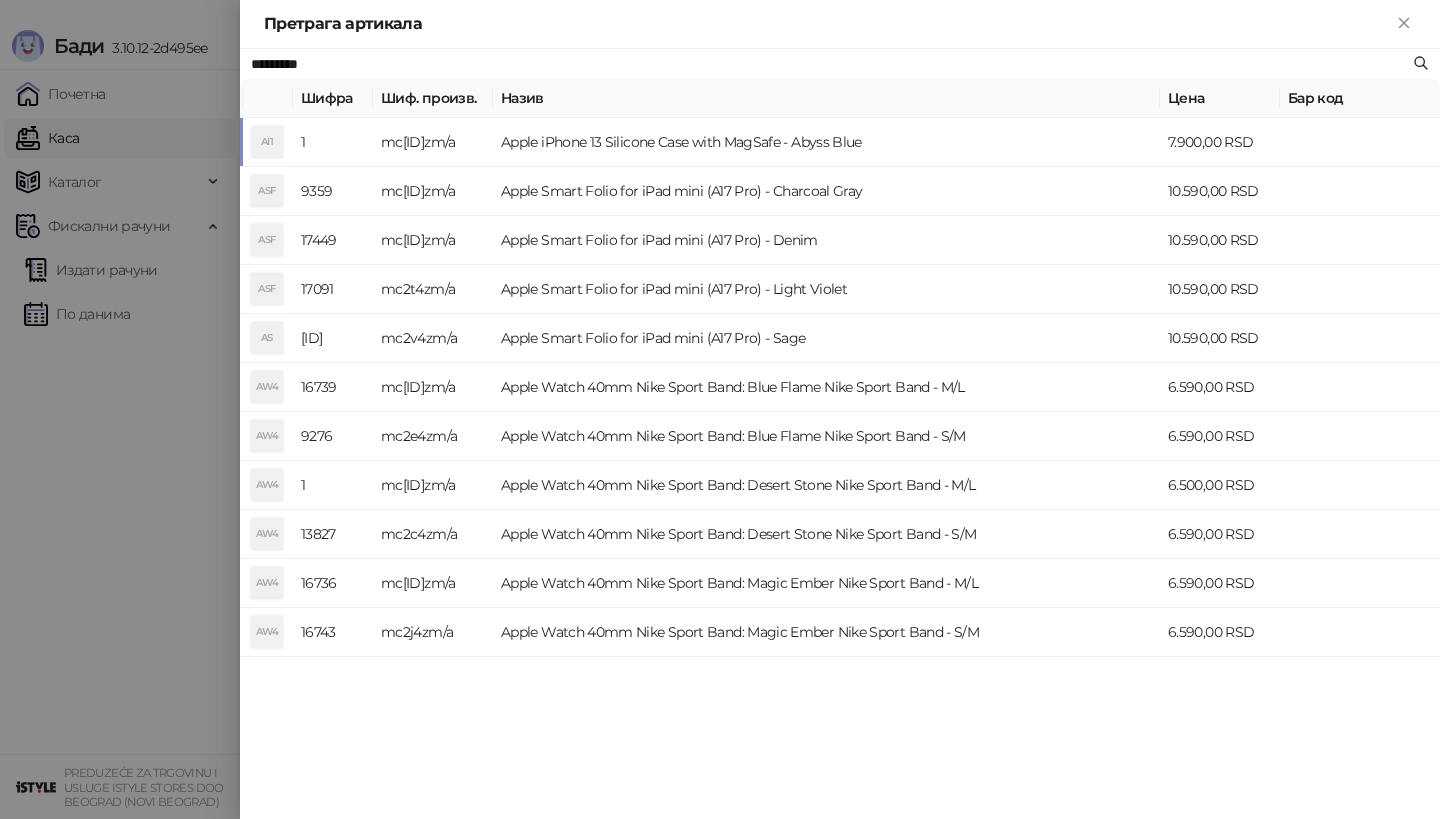 click on "AI1" at bounding box center [267, 142] 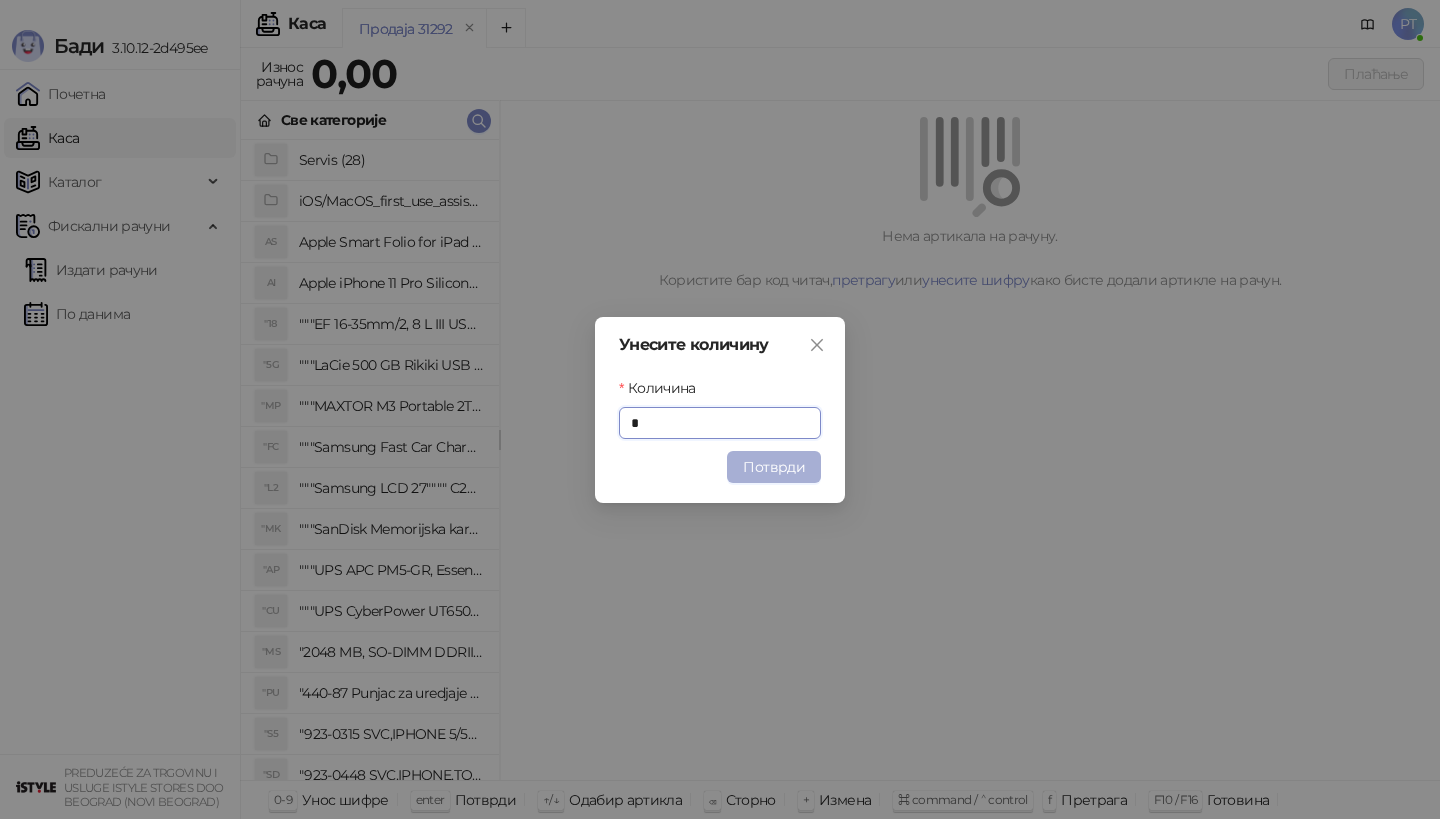click on "Потврди" at bounding box center (774, 467) 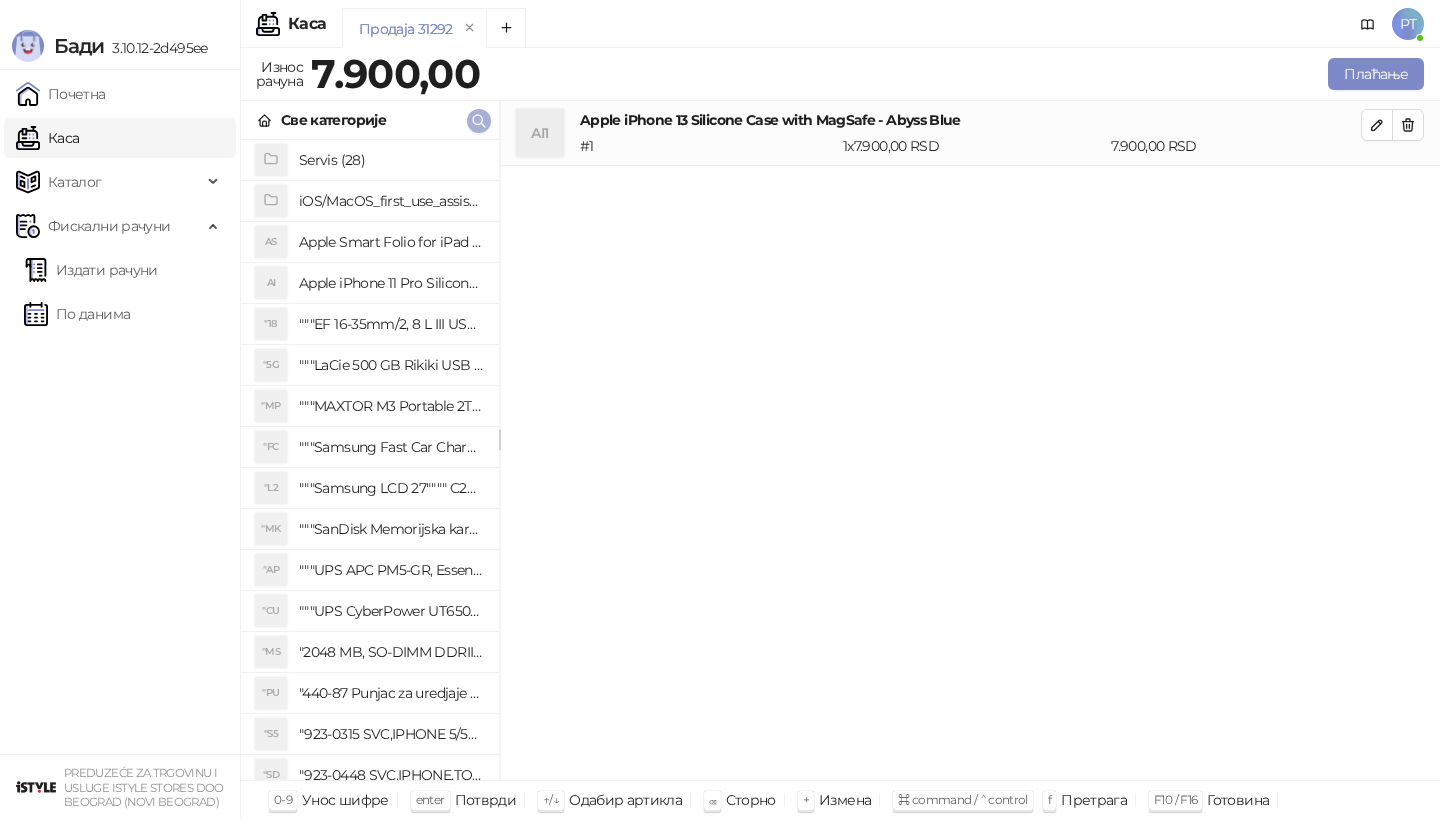 click 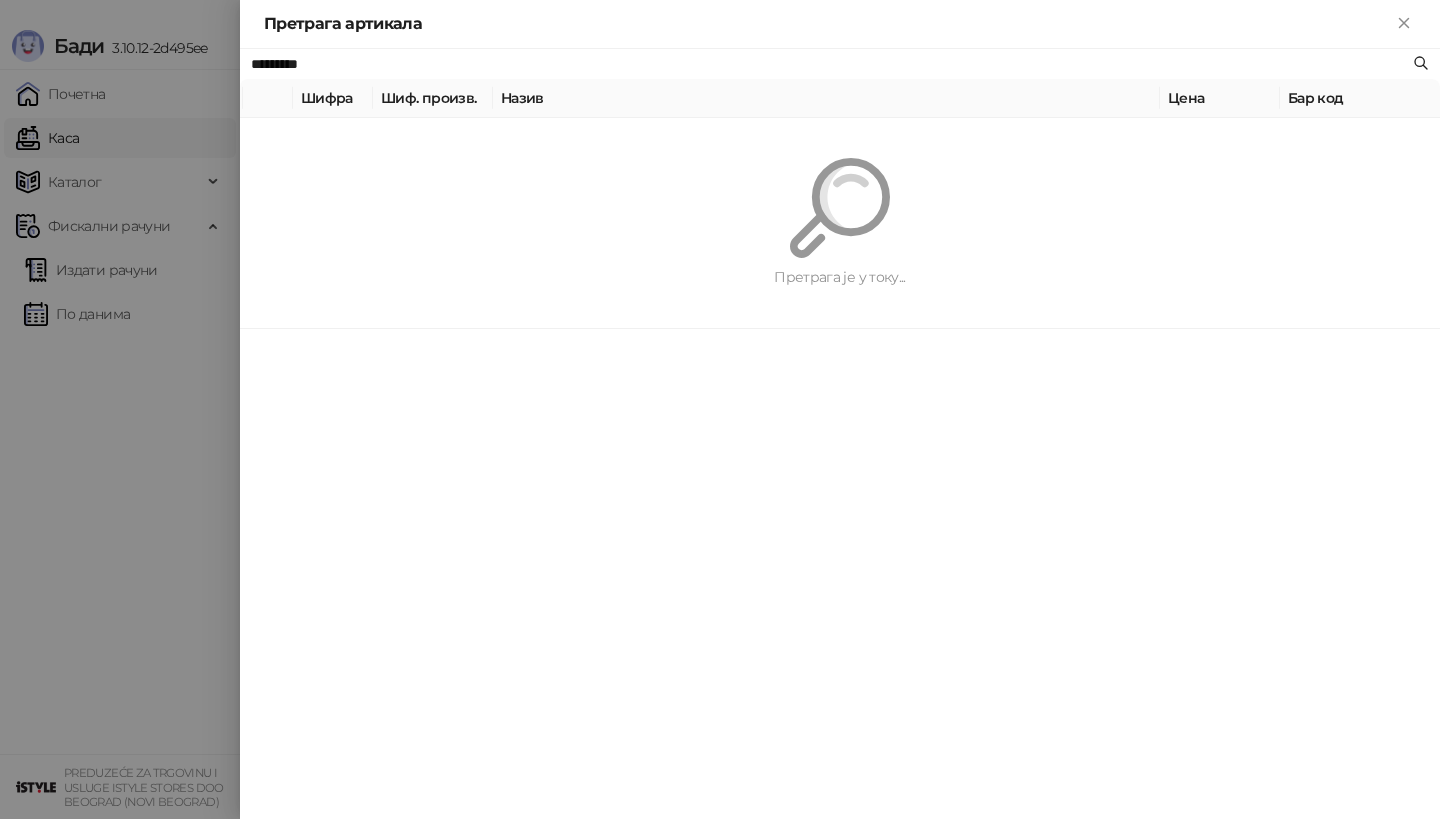 paste 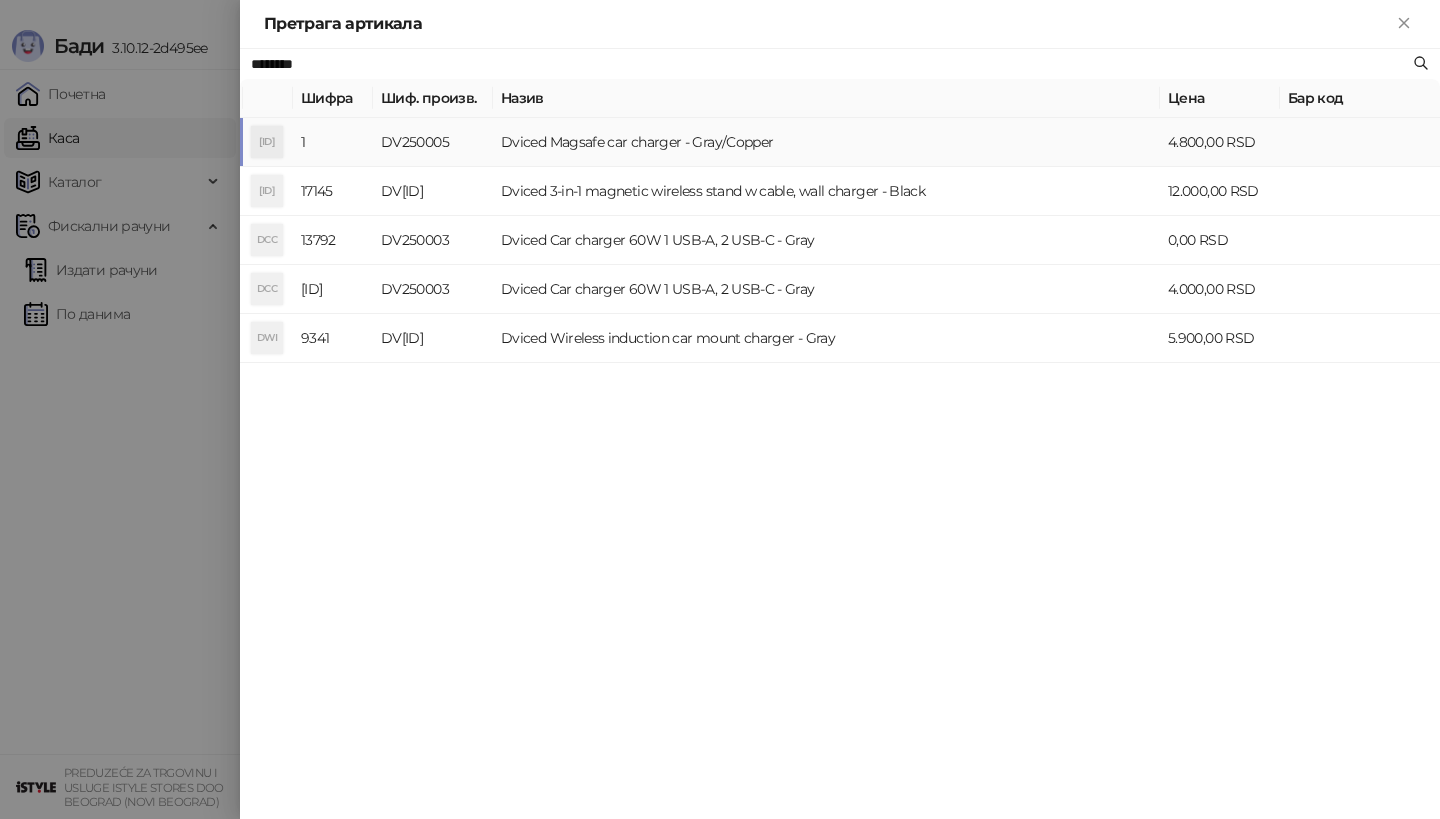 click on "[ID]" at bounding box center [267, 142] 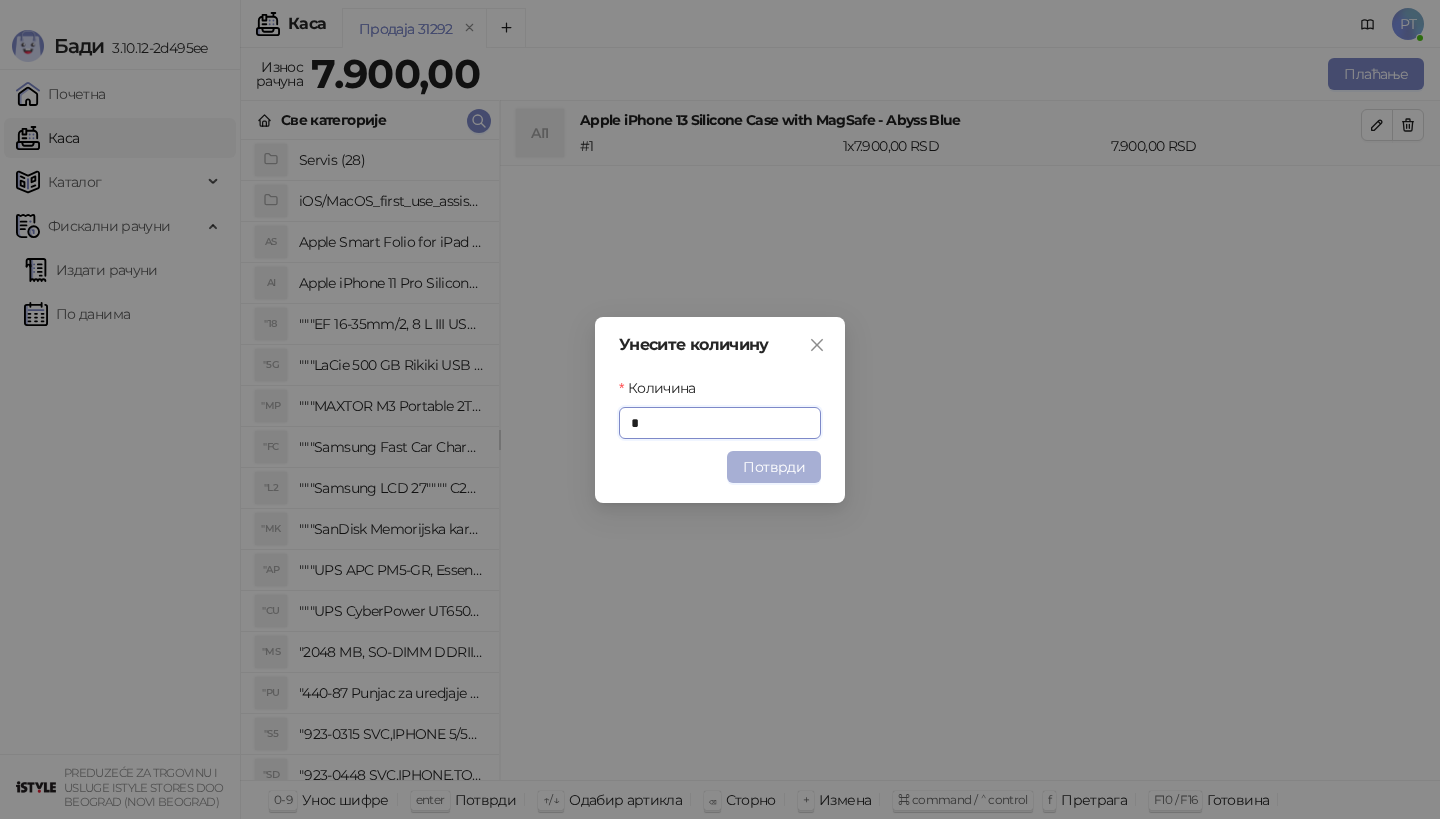 click on "Потврди" at bounding box center [774, 467] 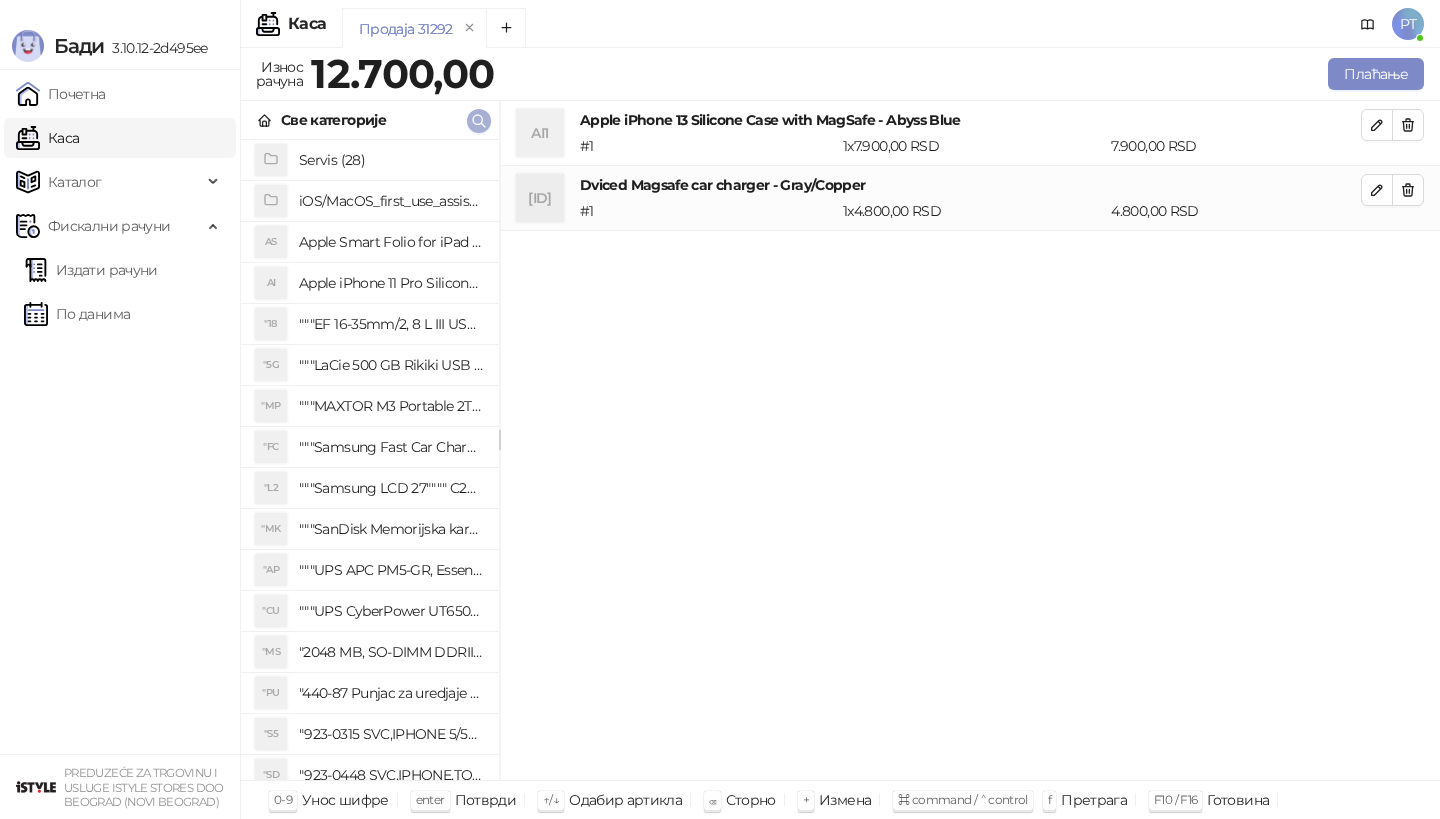 click 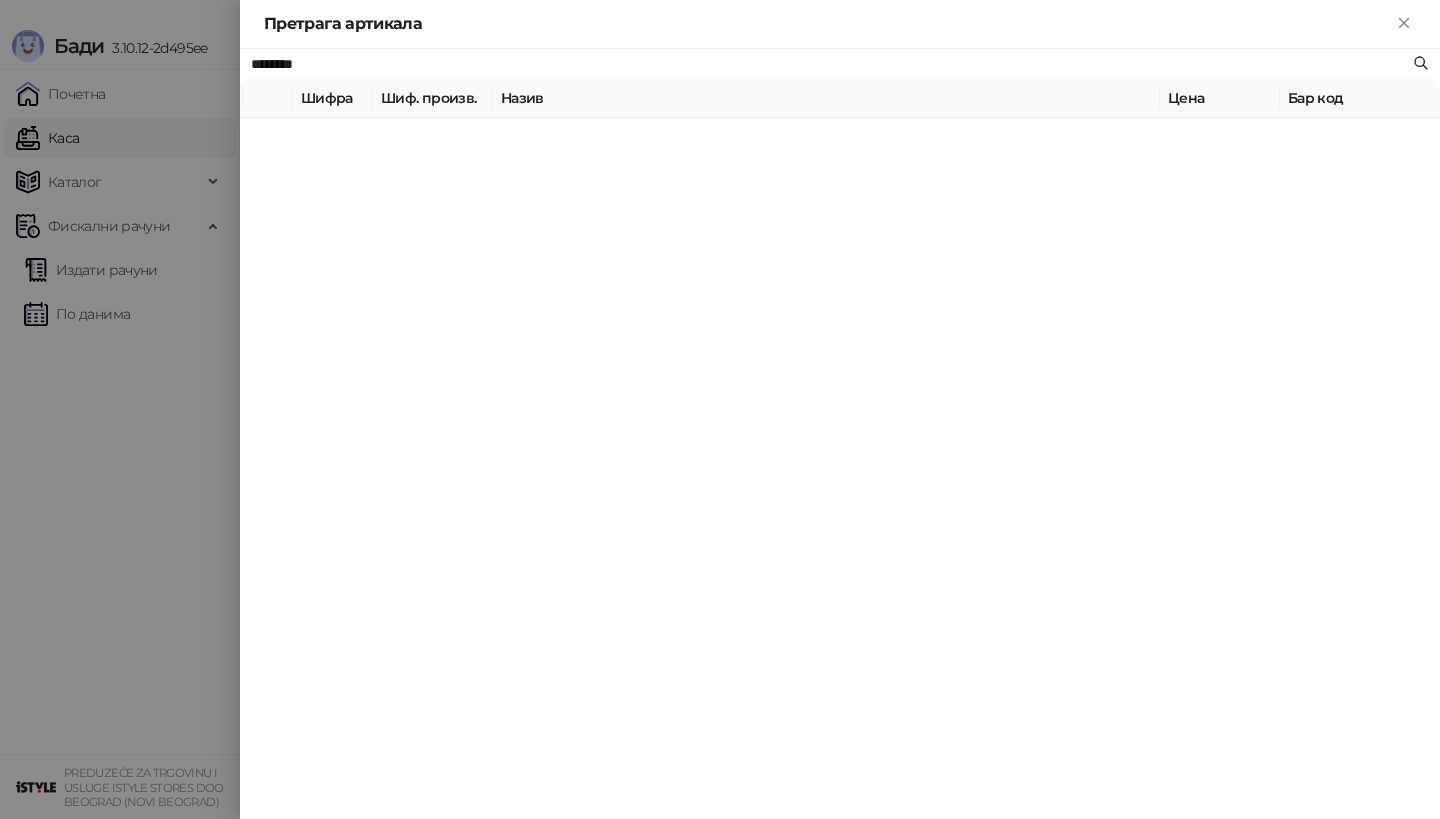 paste on "**********" 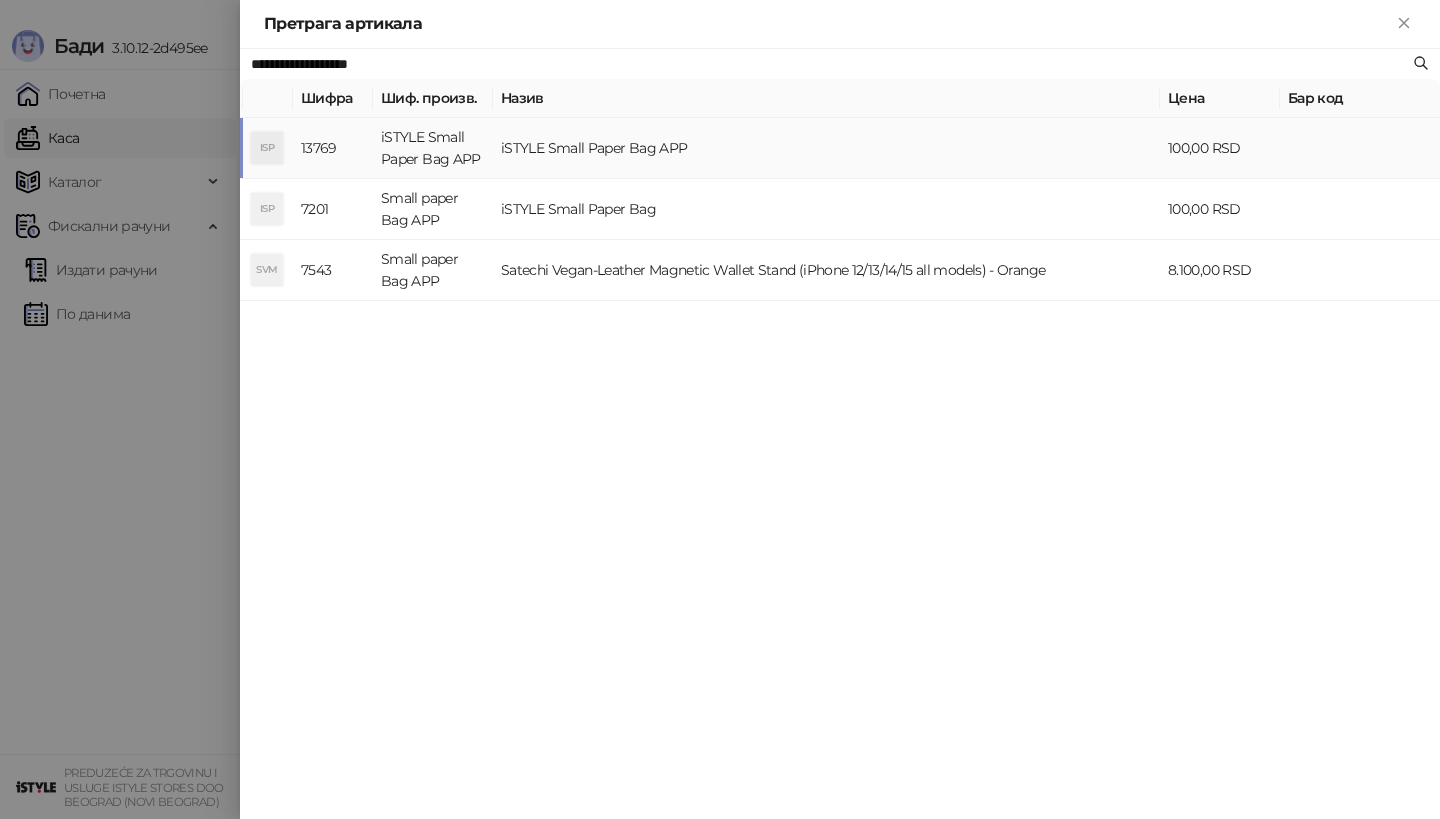 type on "**********" 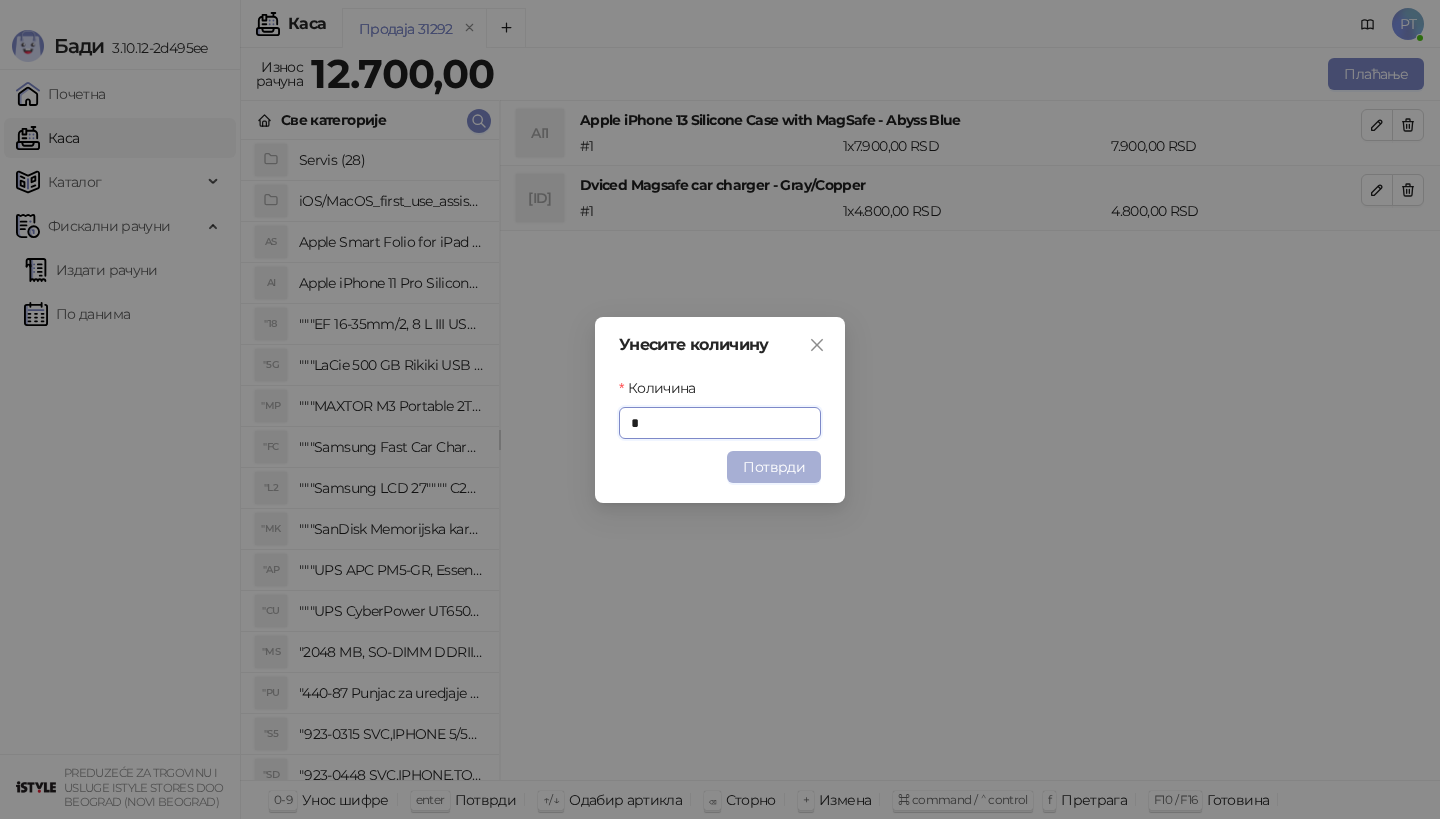 click on "Потврди" at bounding box center (774, 467) 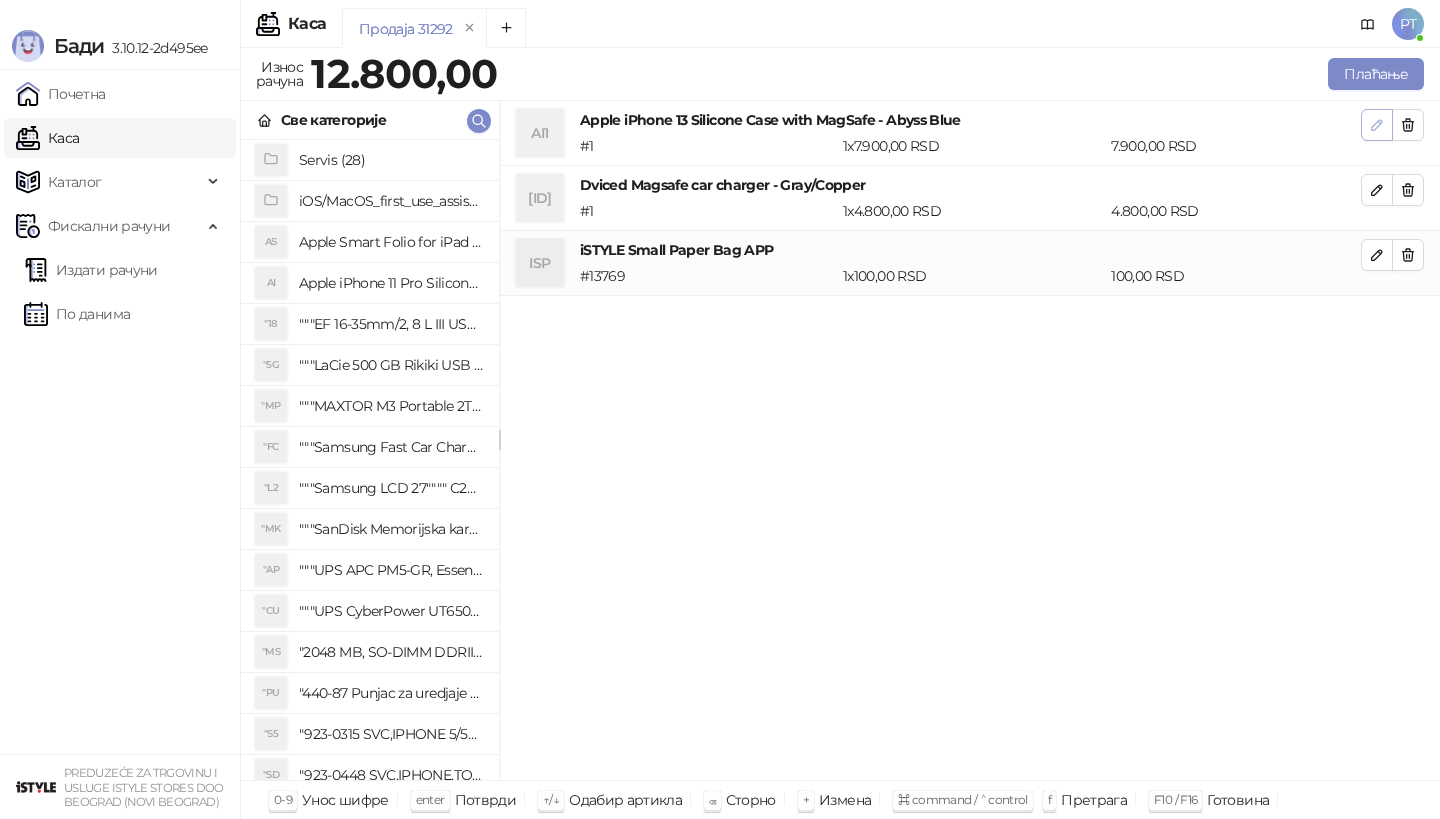 click 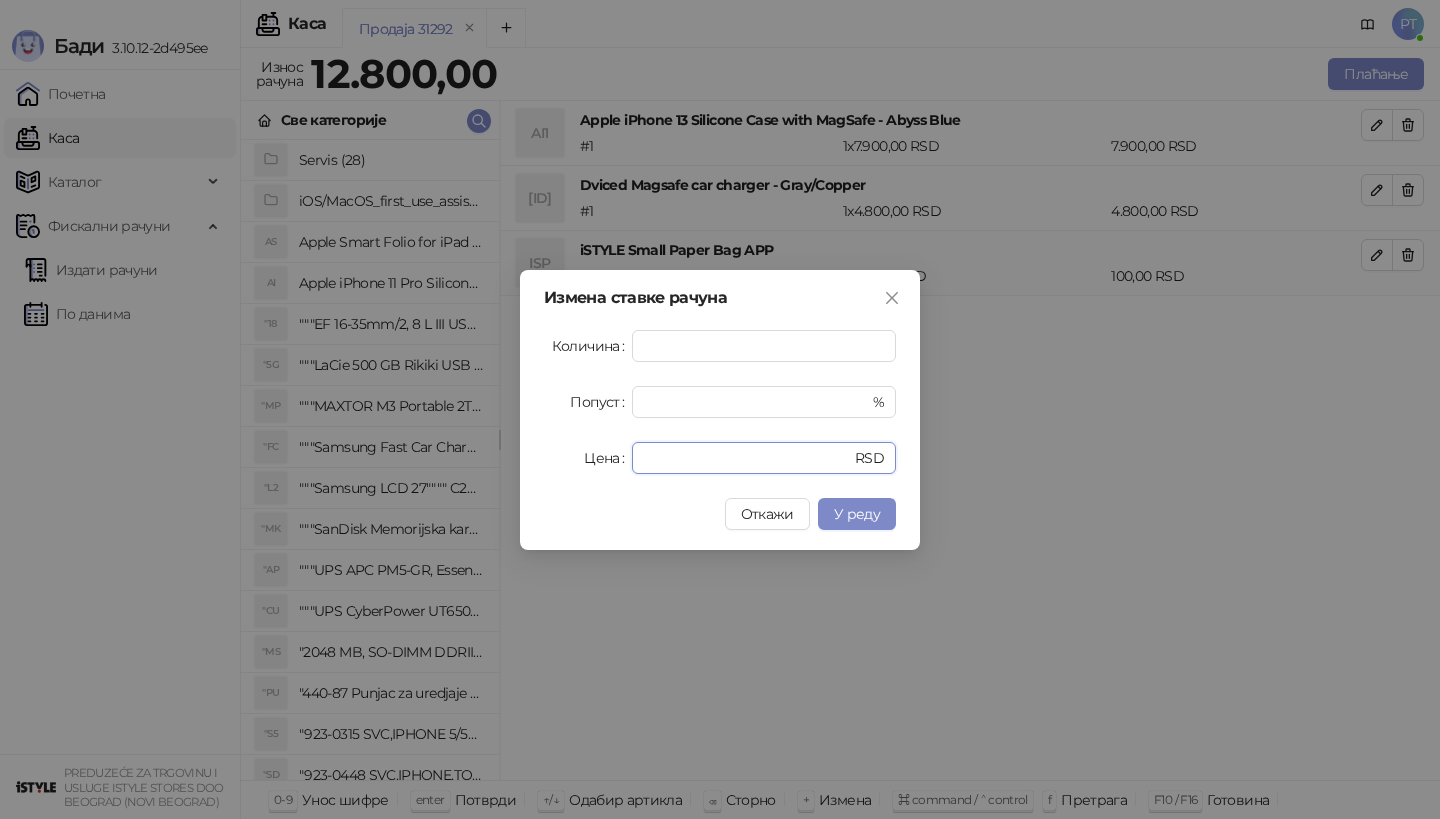drag, startPoint x: 692, startPoint y: 459, endPoint x: 597, endPoint y: 459, distance: 95 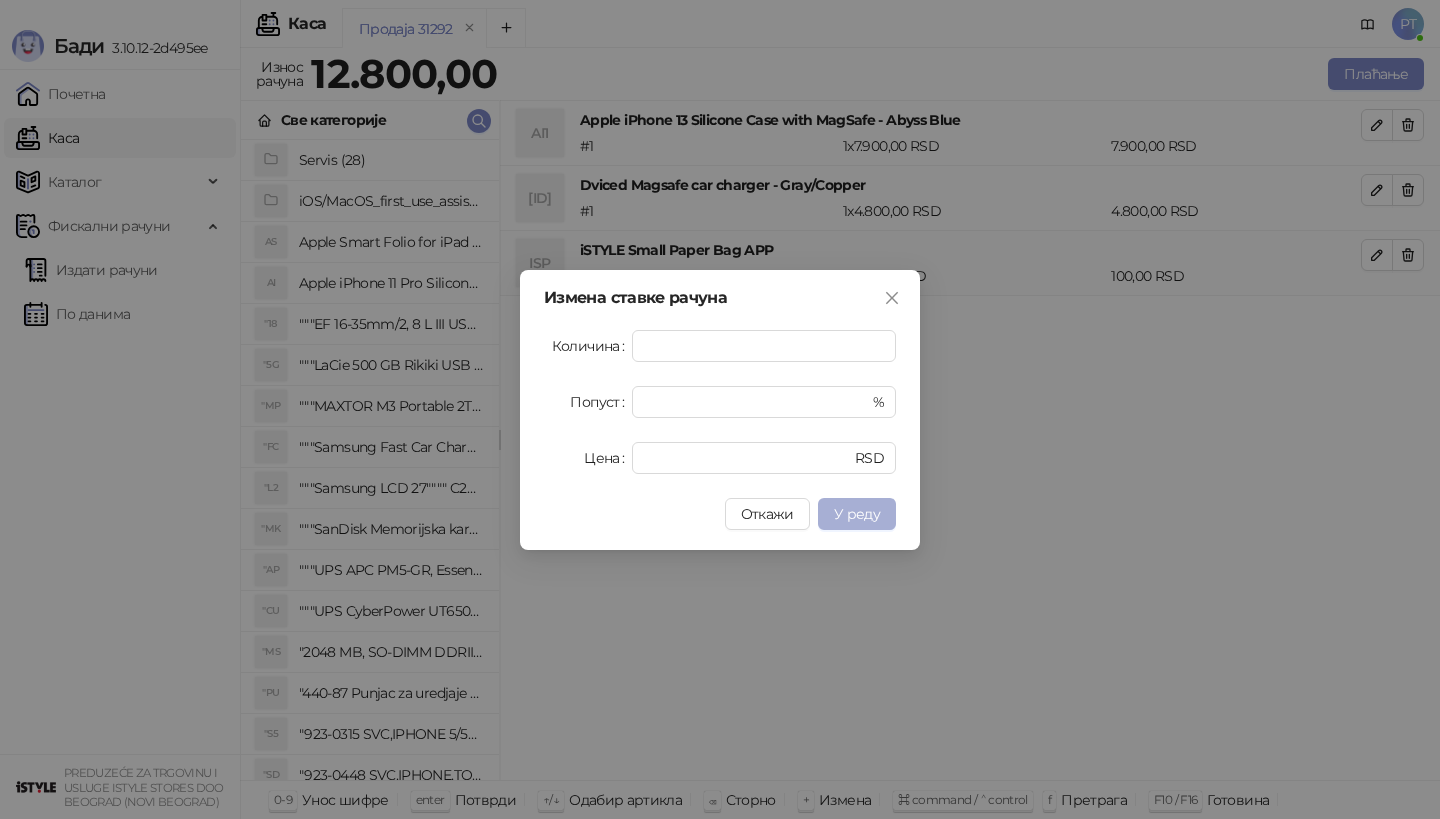 click on "У реду" at bounding box center (857, 514) 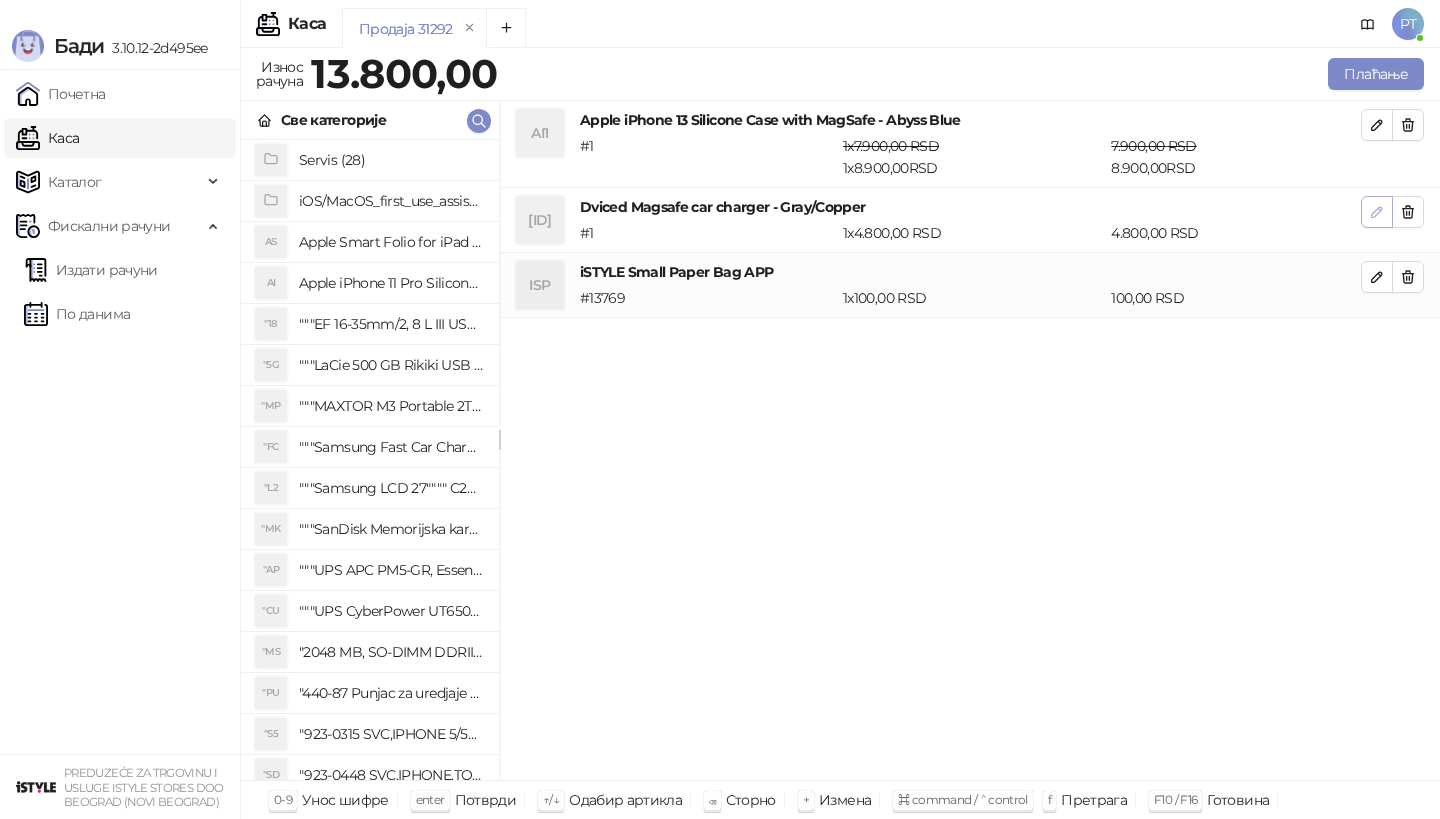 click 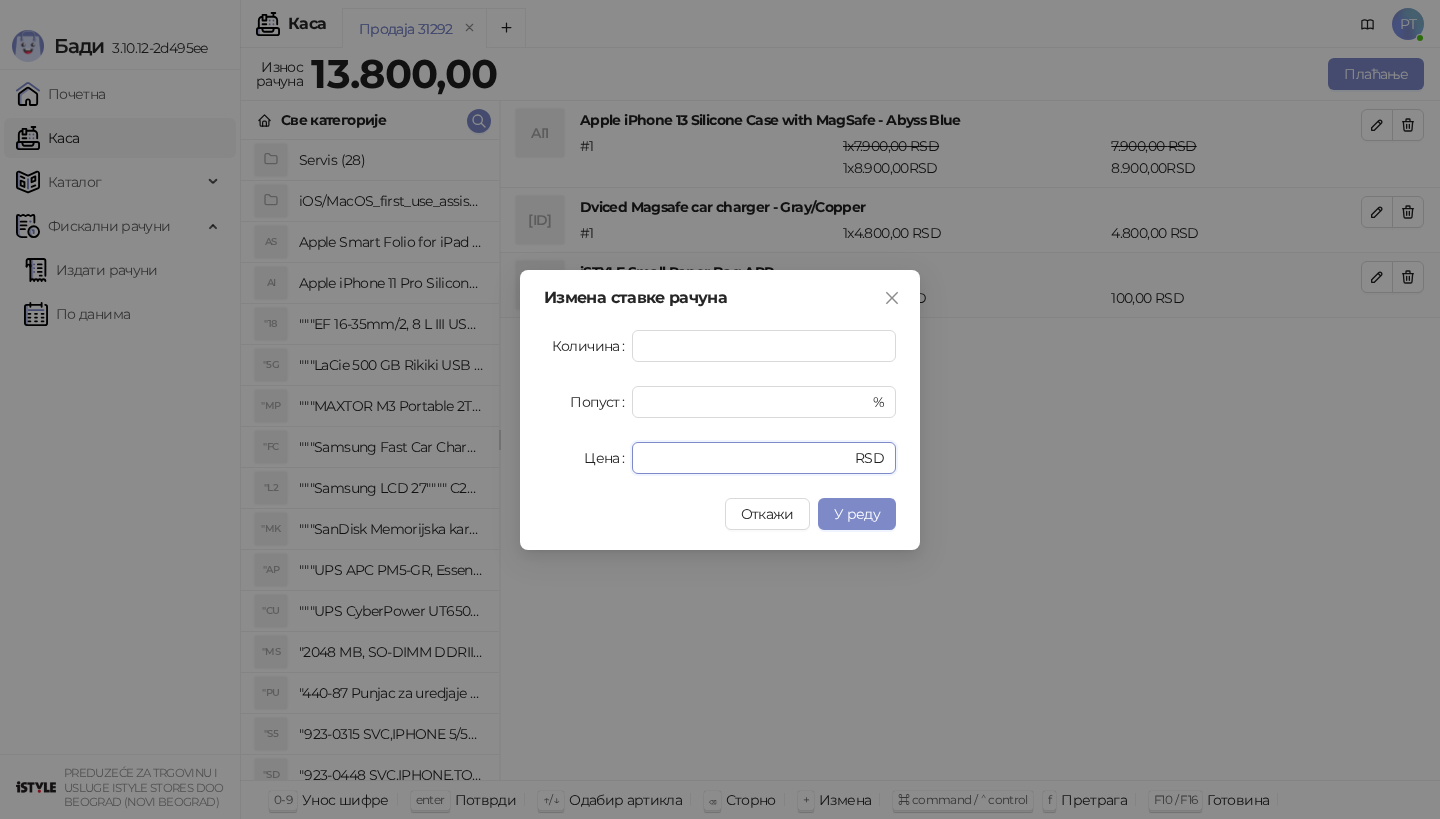 drag, startPoint x: 701, startPoint y: 451, endPoint x: 555, endPoint y: 450, distance: 146.00342 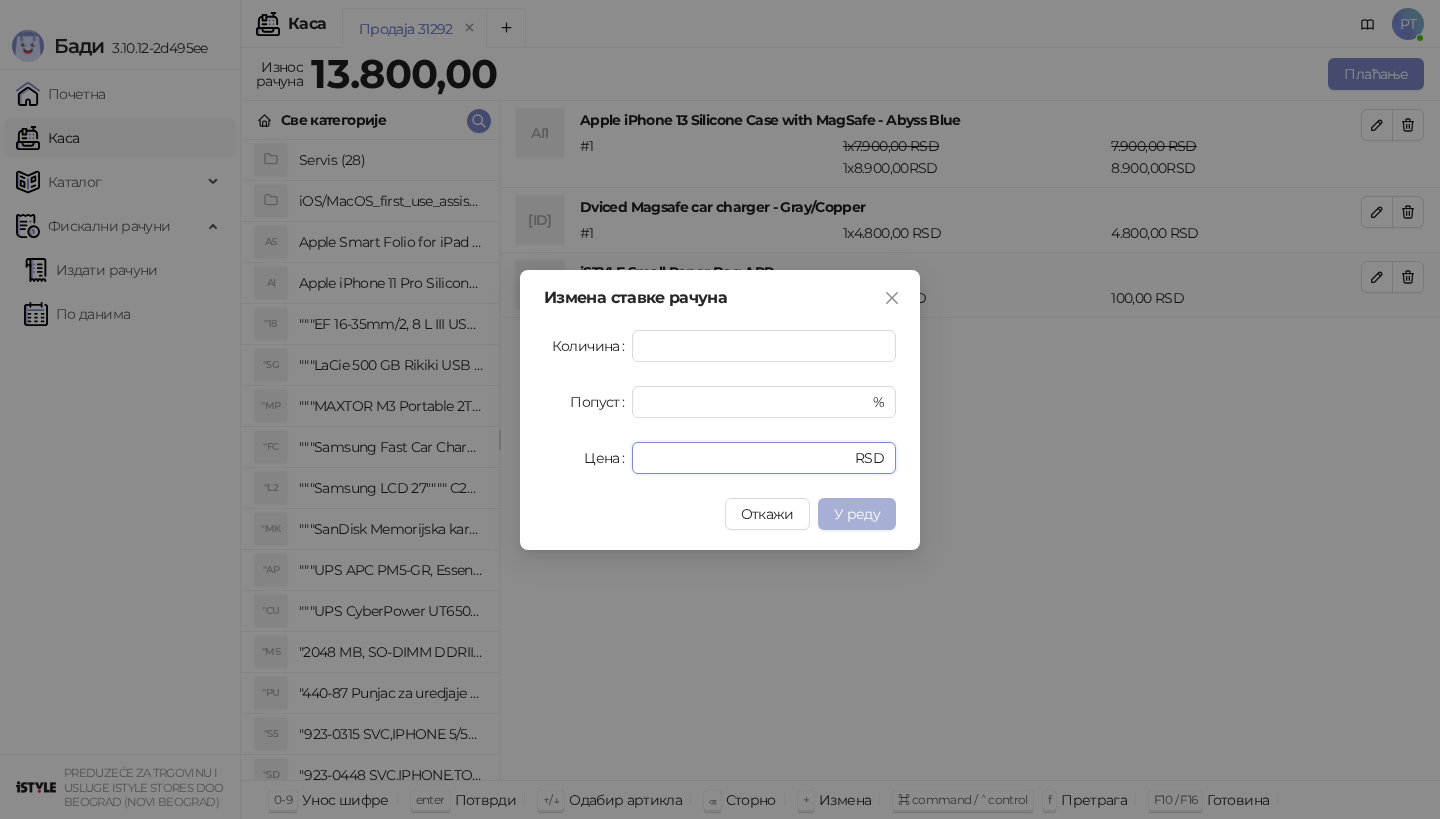 type on "****" 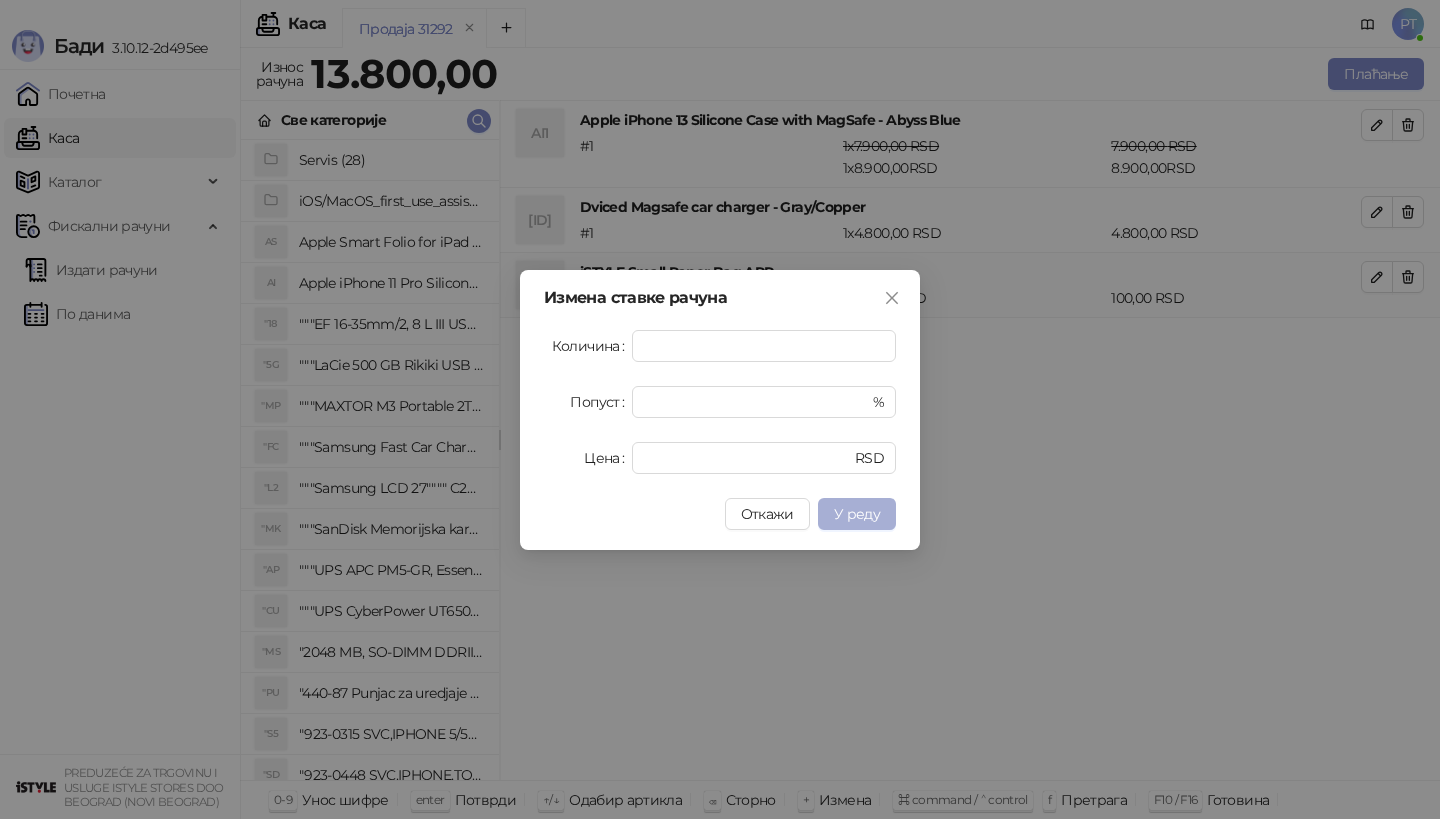 click on "У реду" at bounding box center [857, 514] 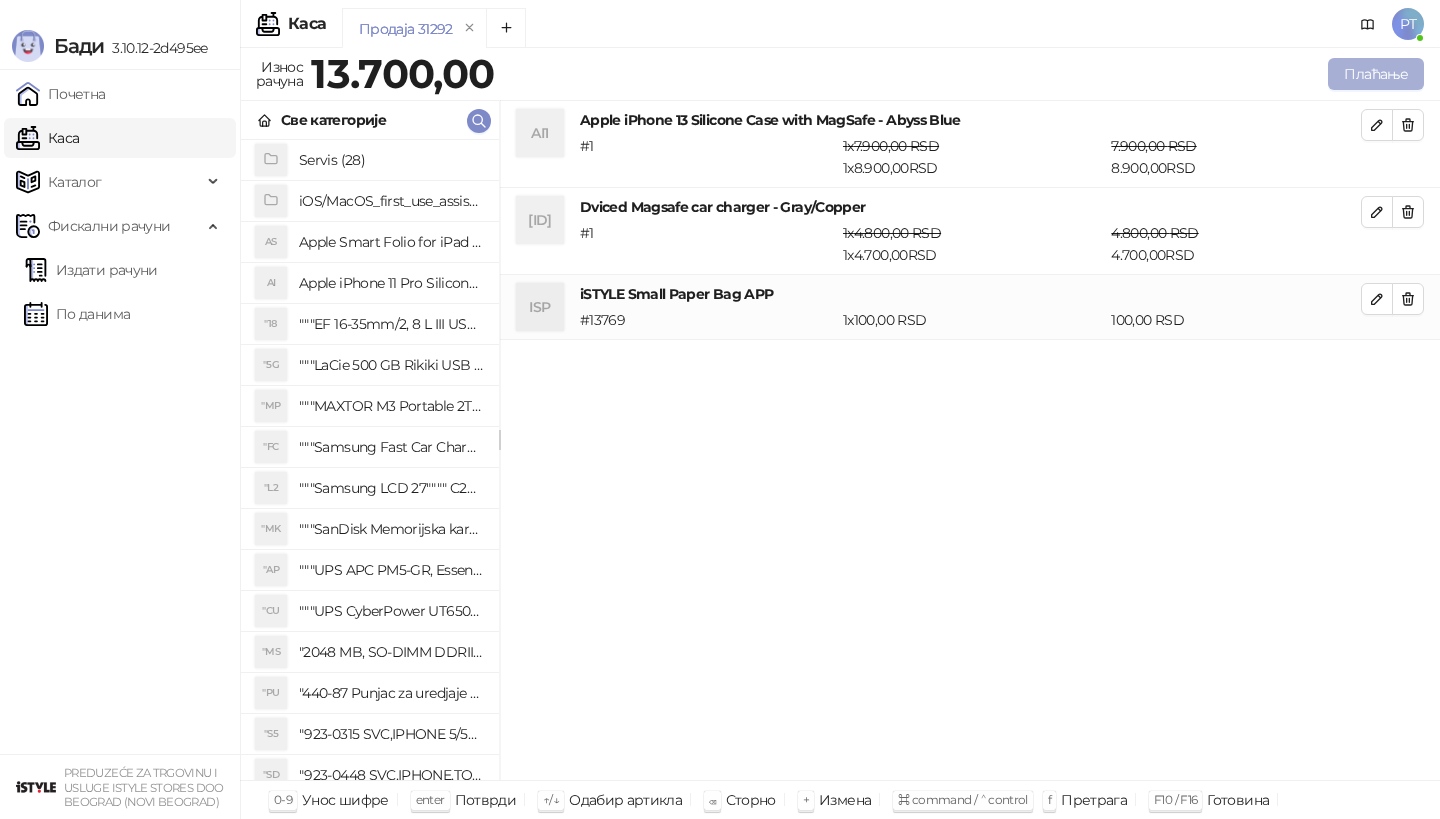 click on "Плаћање" at bounding box center (1376, 74) 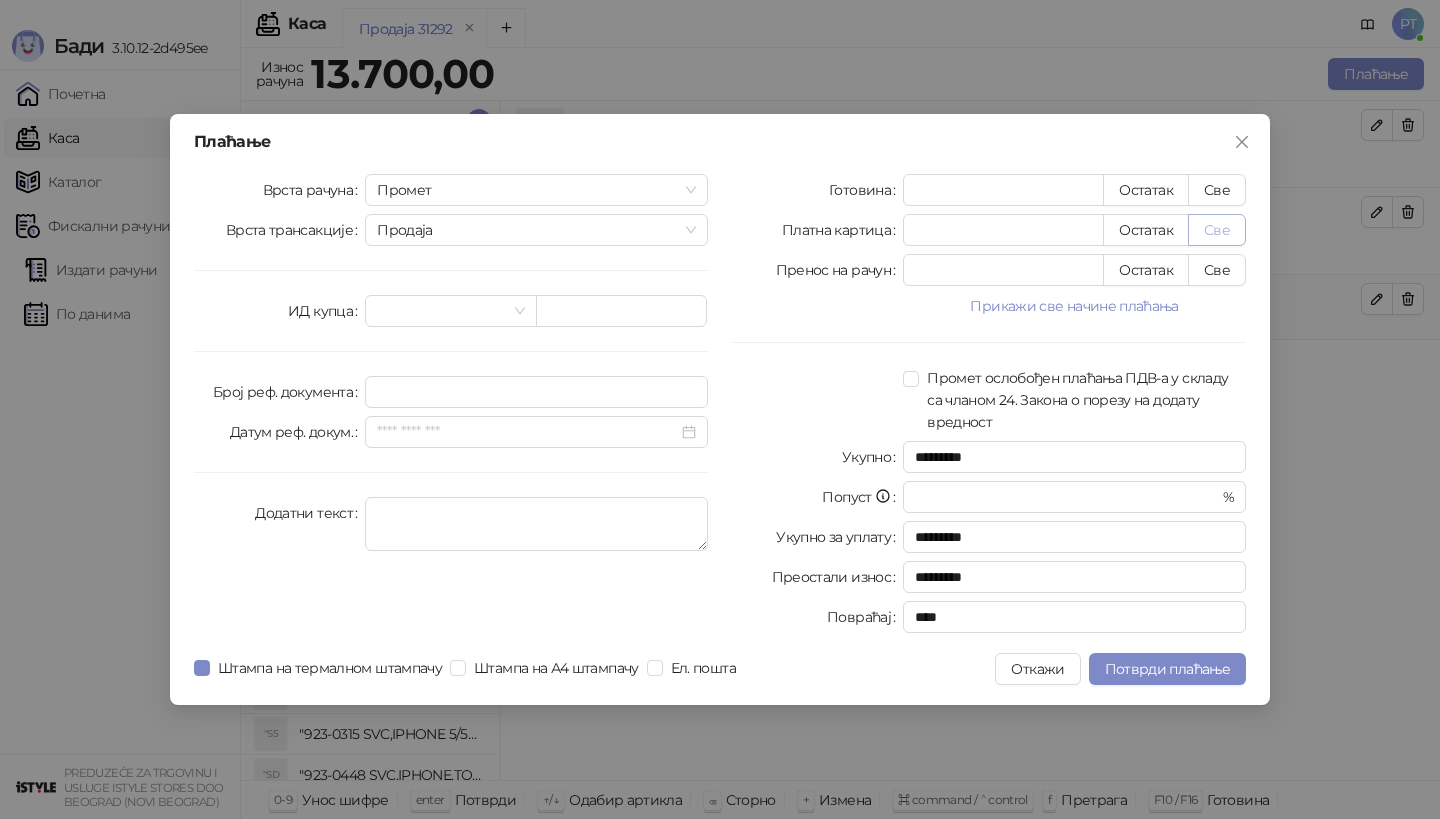 click on "Све" at bounding box center (1217, 230) 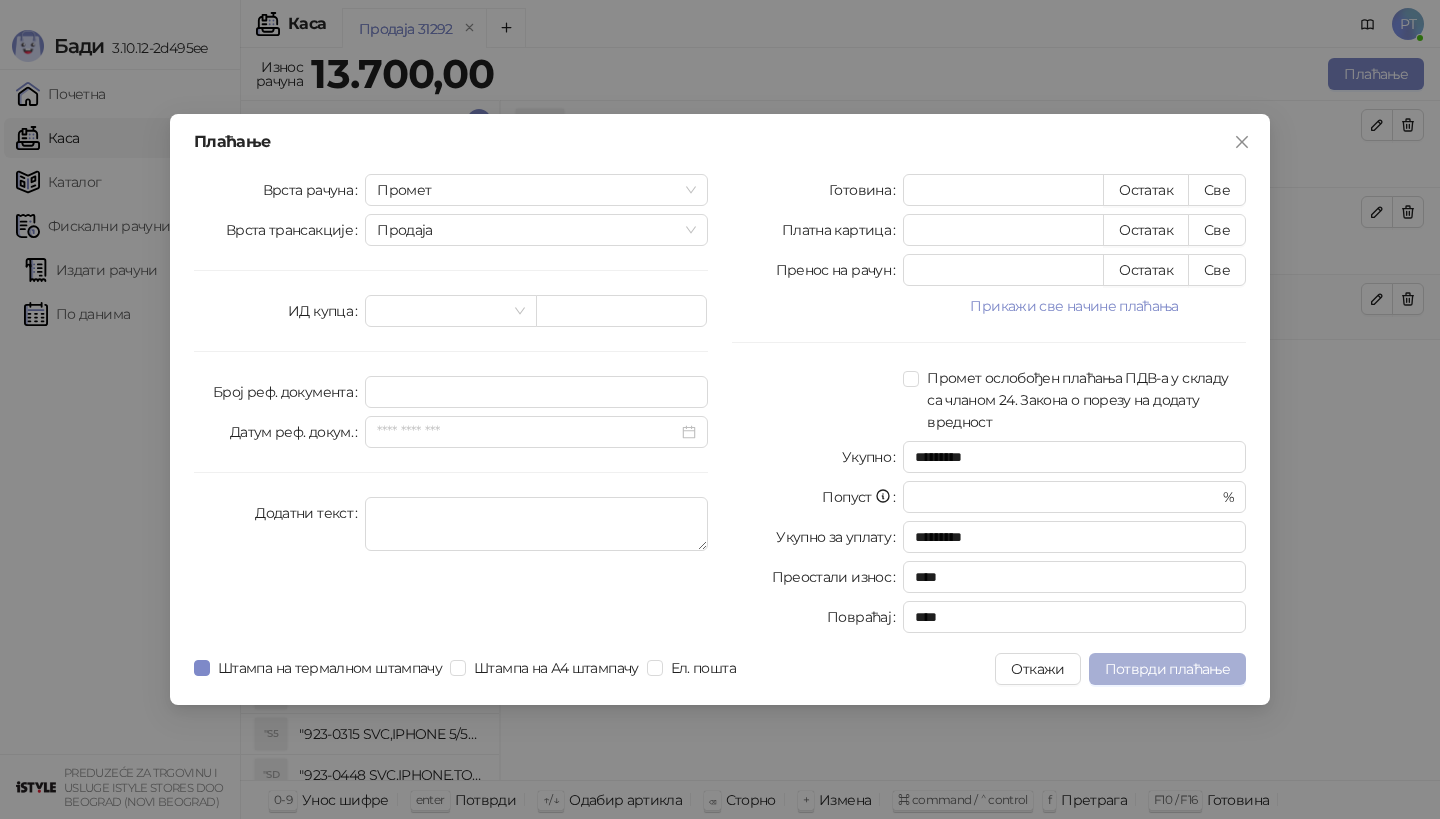 click on "Потврди плаћање" at bounding box center (1167, 669) 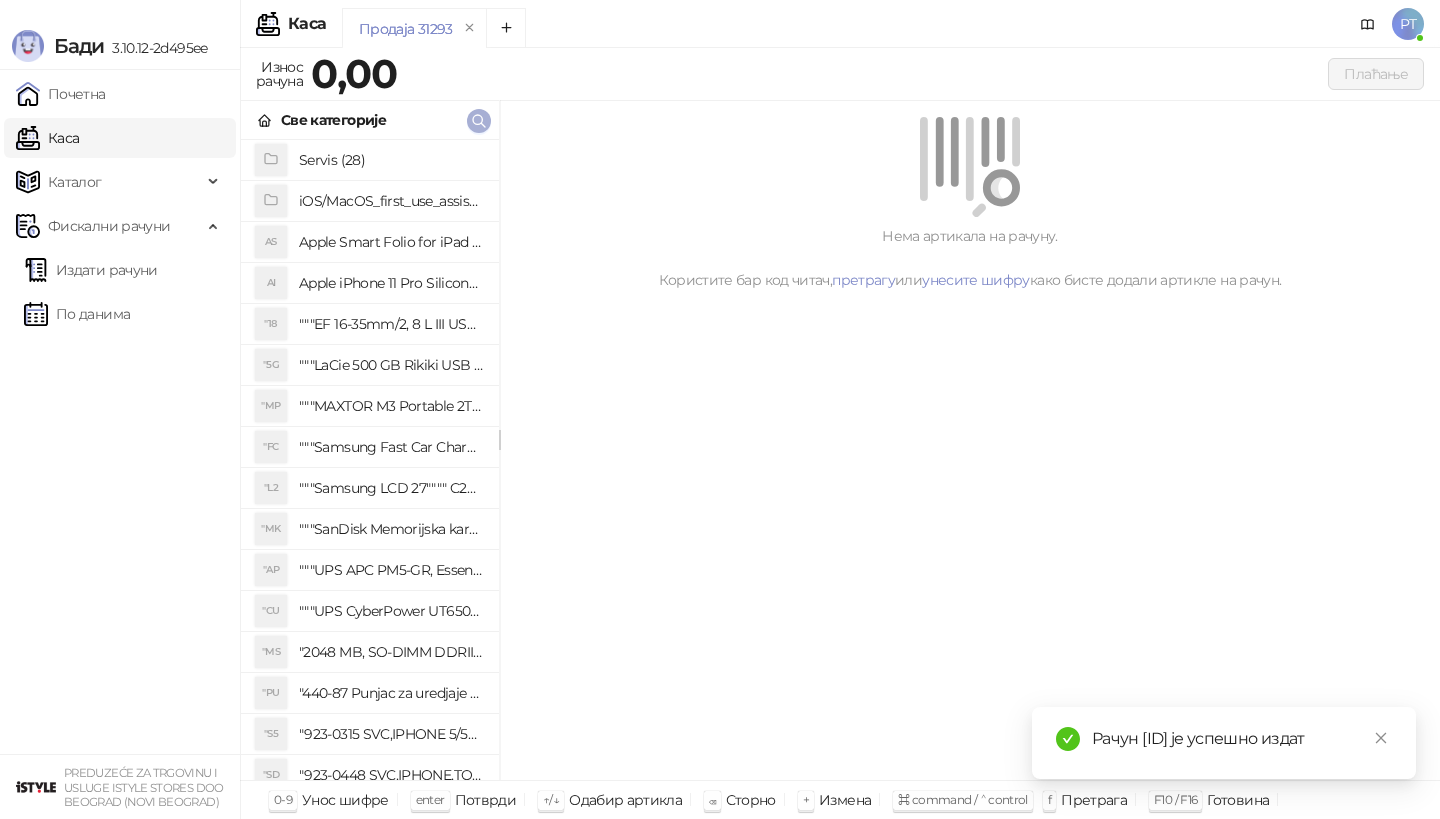 click at bounding box center [479, 121] 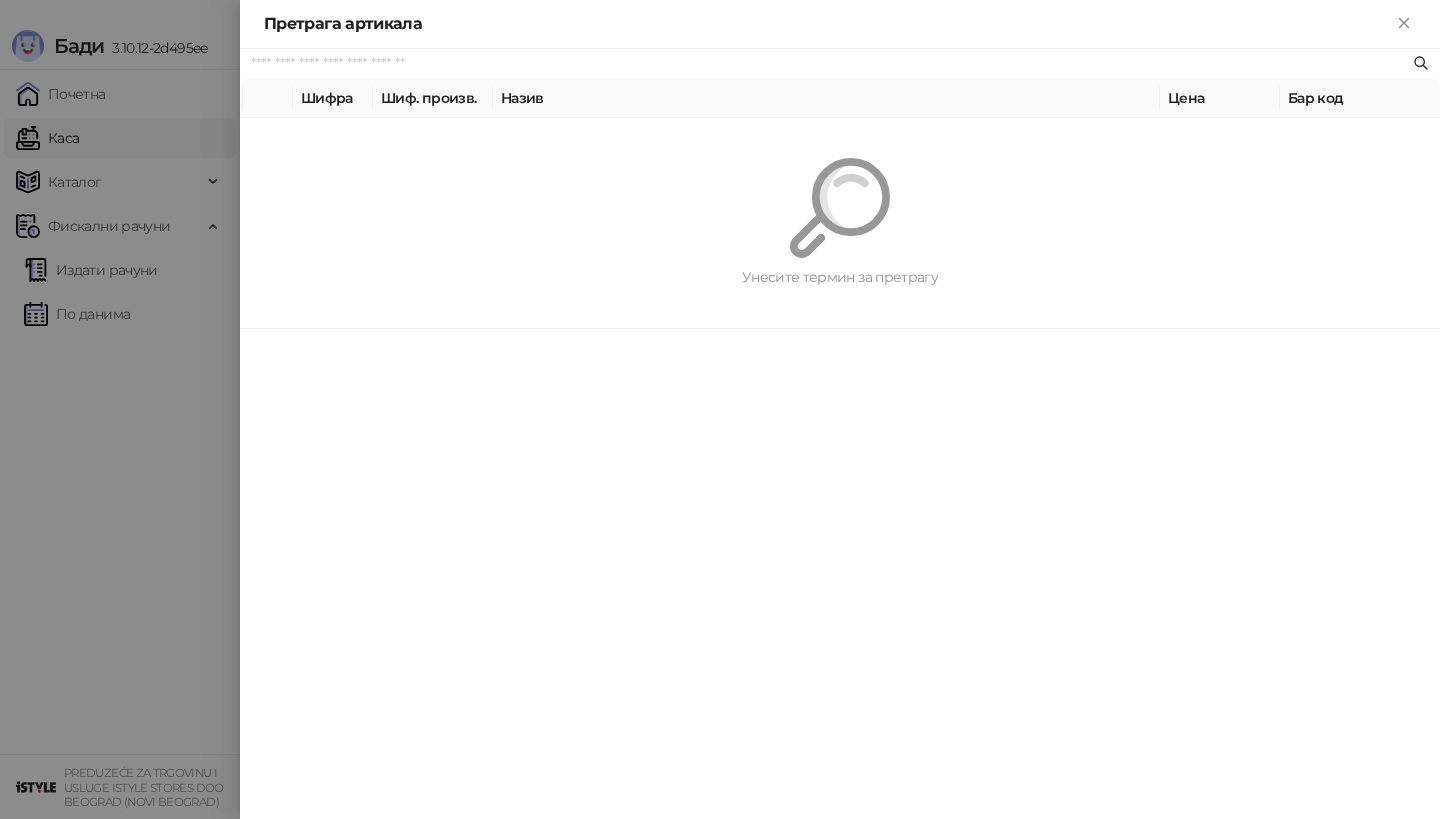 paste on "*********" 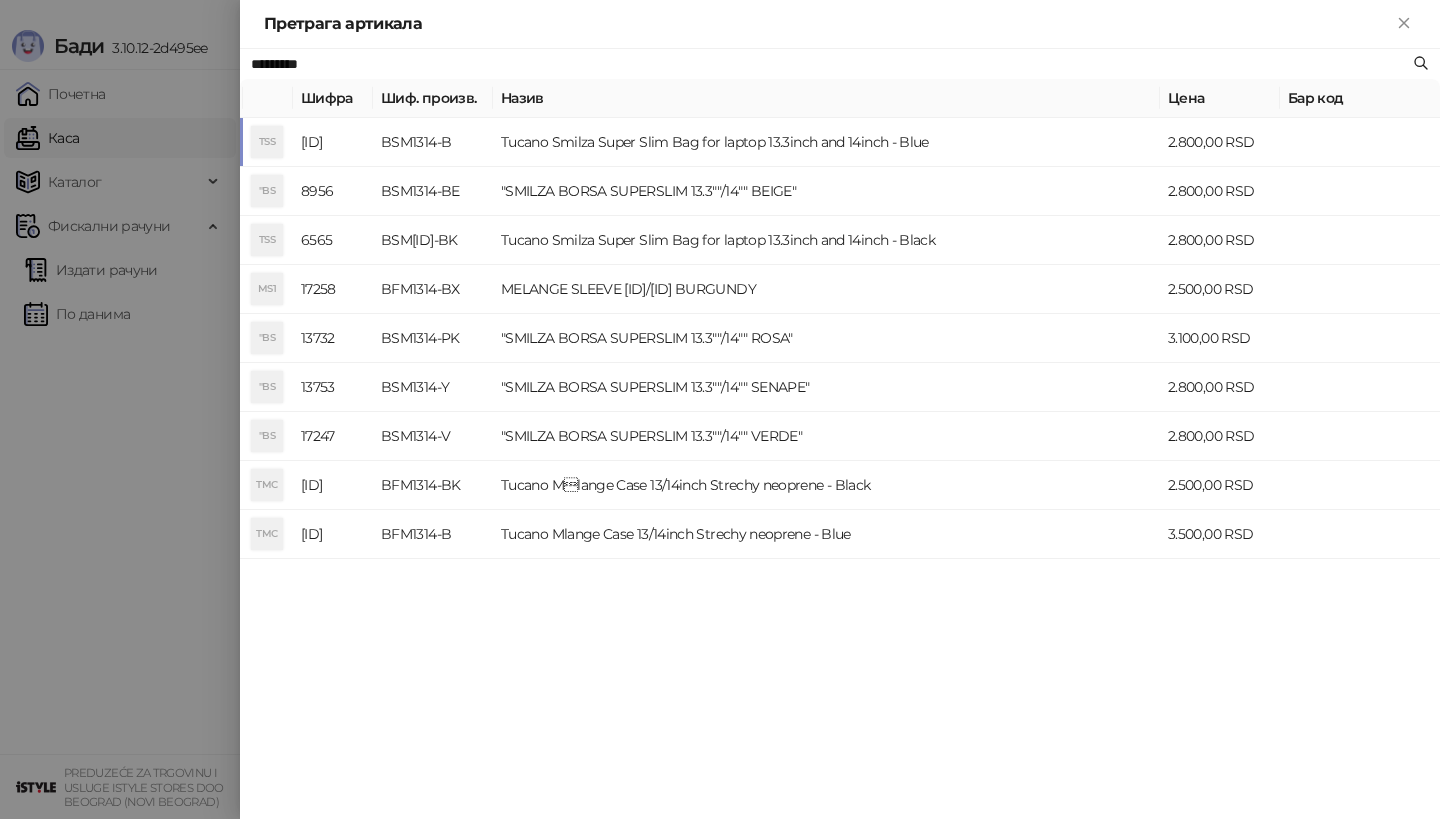 type on "*********" 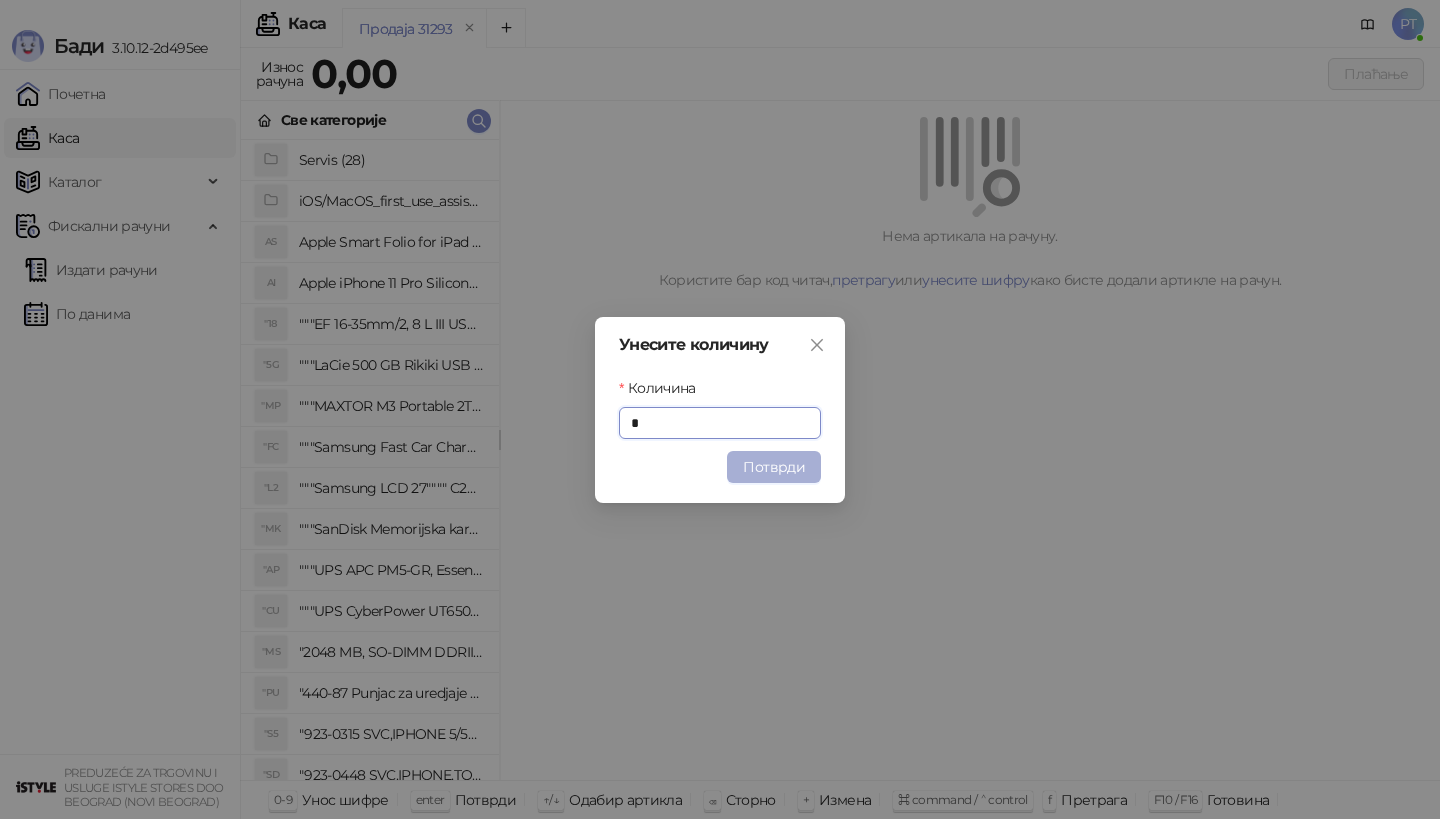 click on "Потврди" at bounding box center [774, 467] 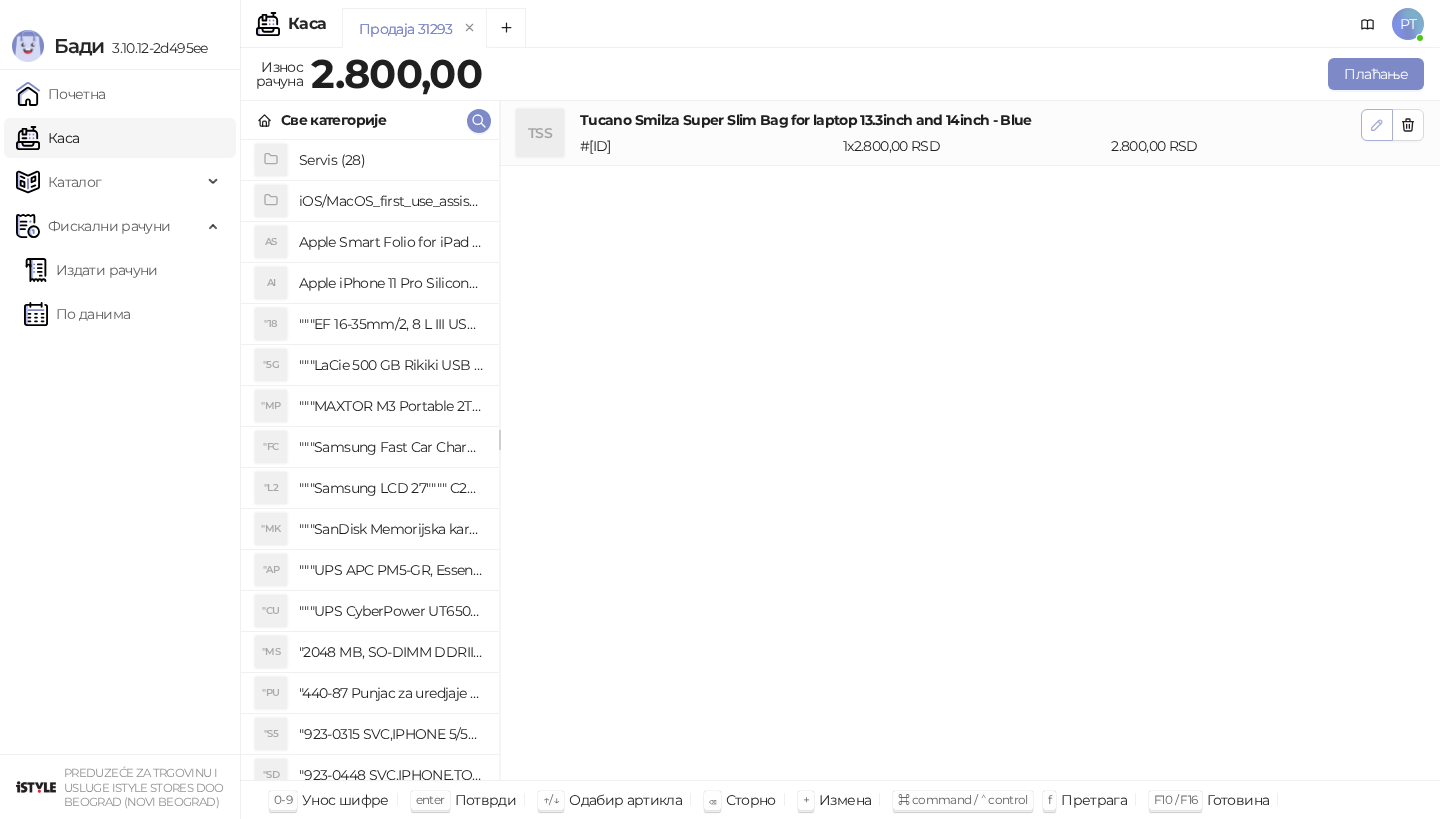 click 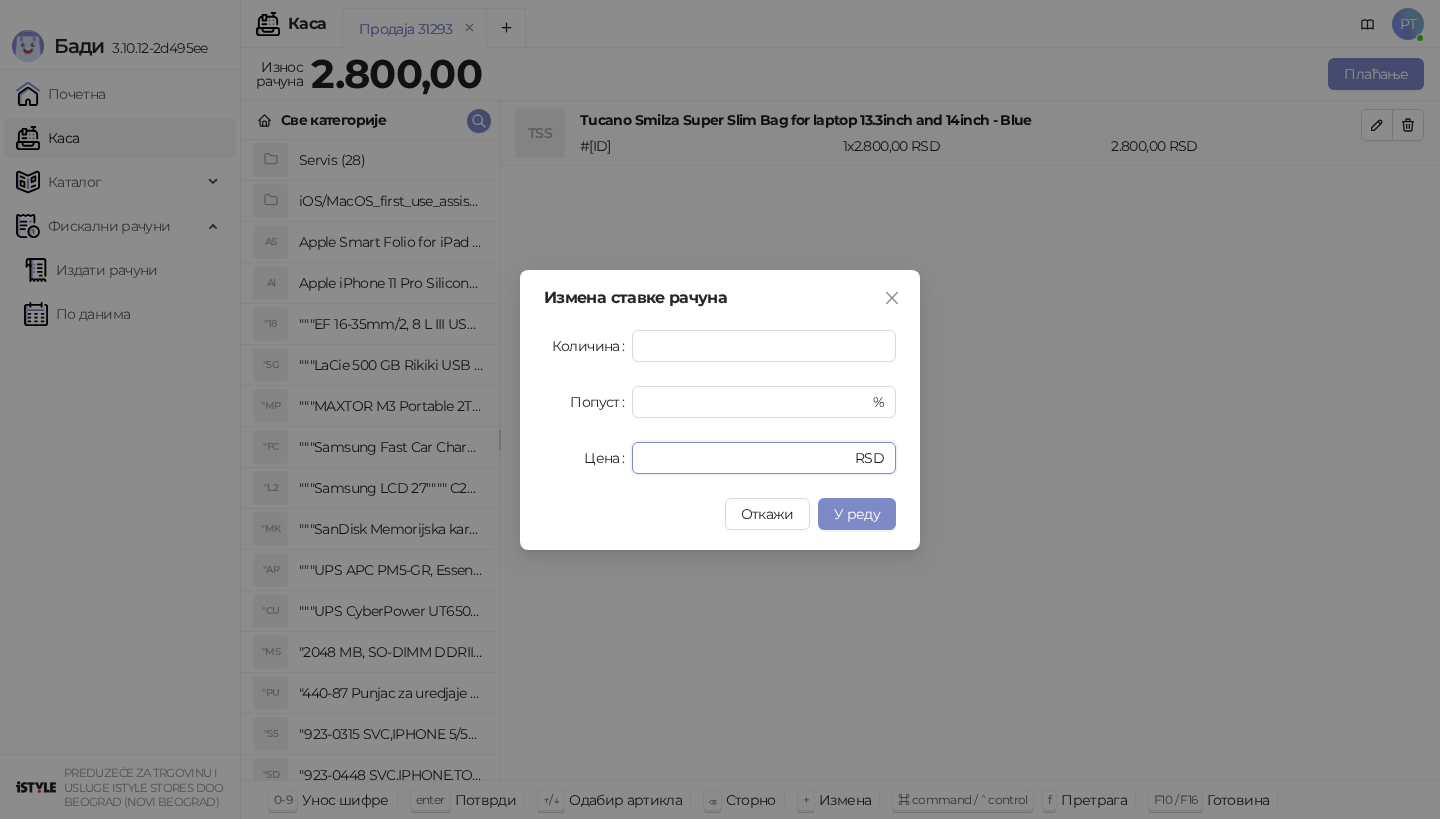 drag, startPoint x: 703, startPoint y: 456, endPoint x: 576, endPoint y: 456, distance: 127 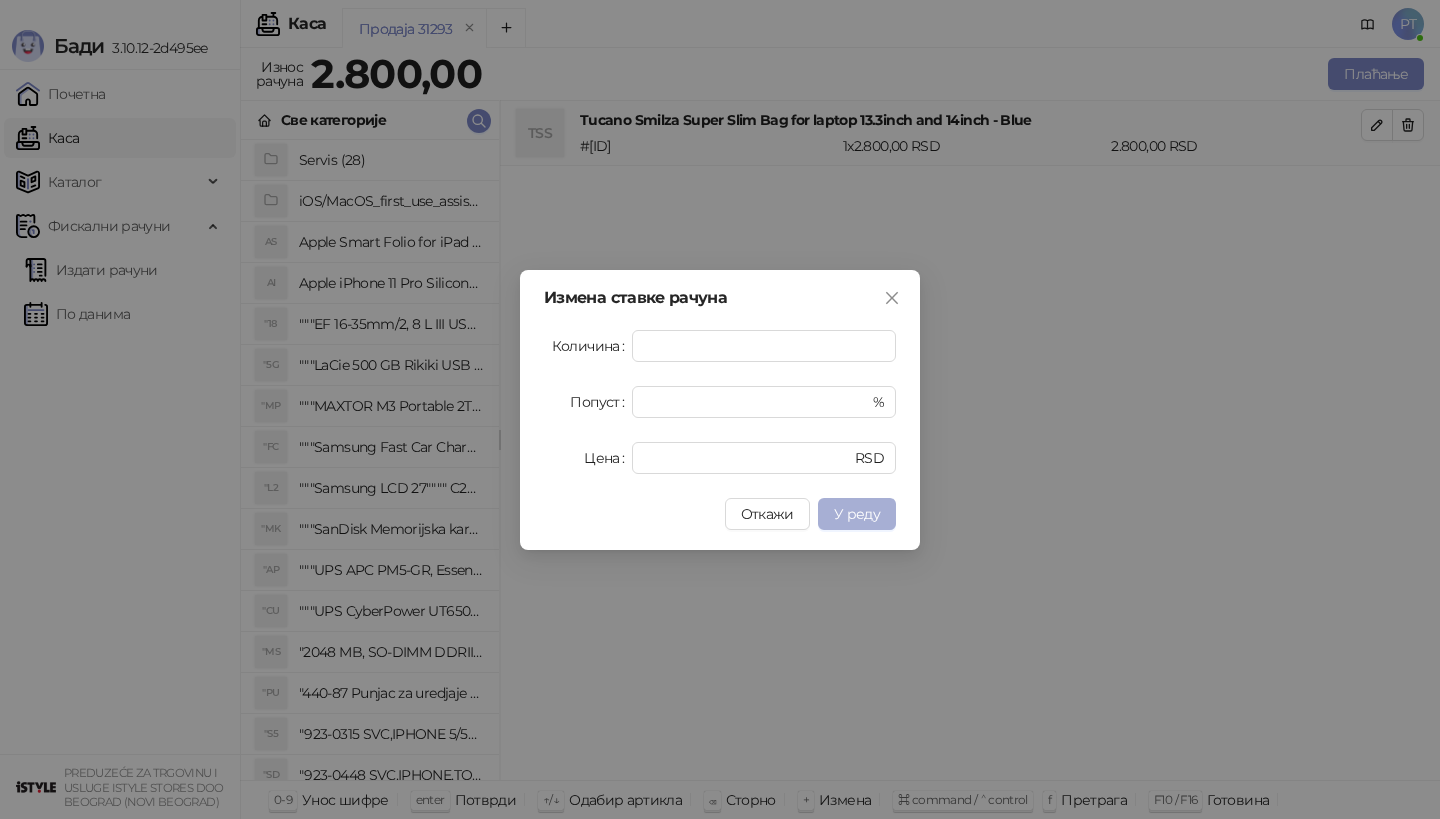 type on "****" 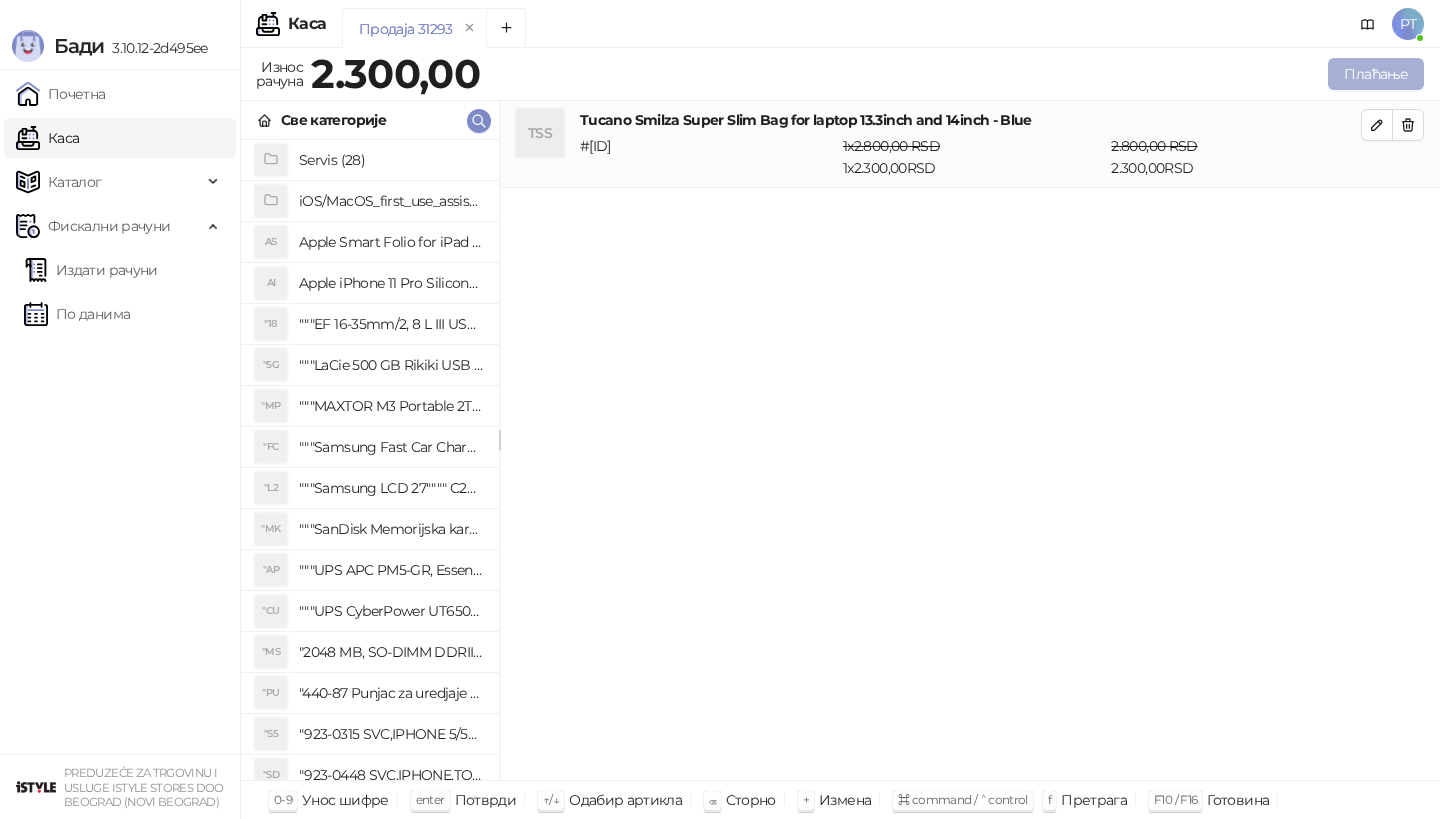 click on "Плаћање" at bounding box center (1376, 74) 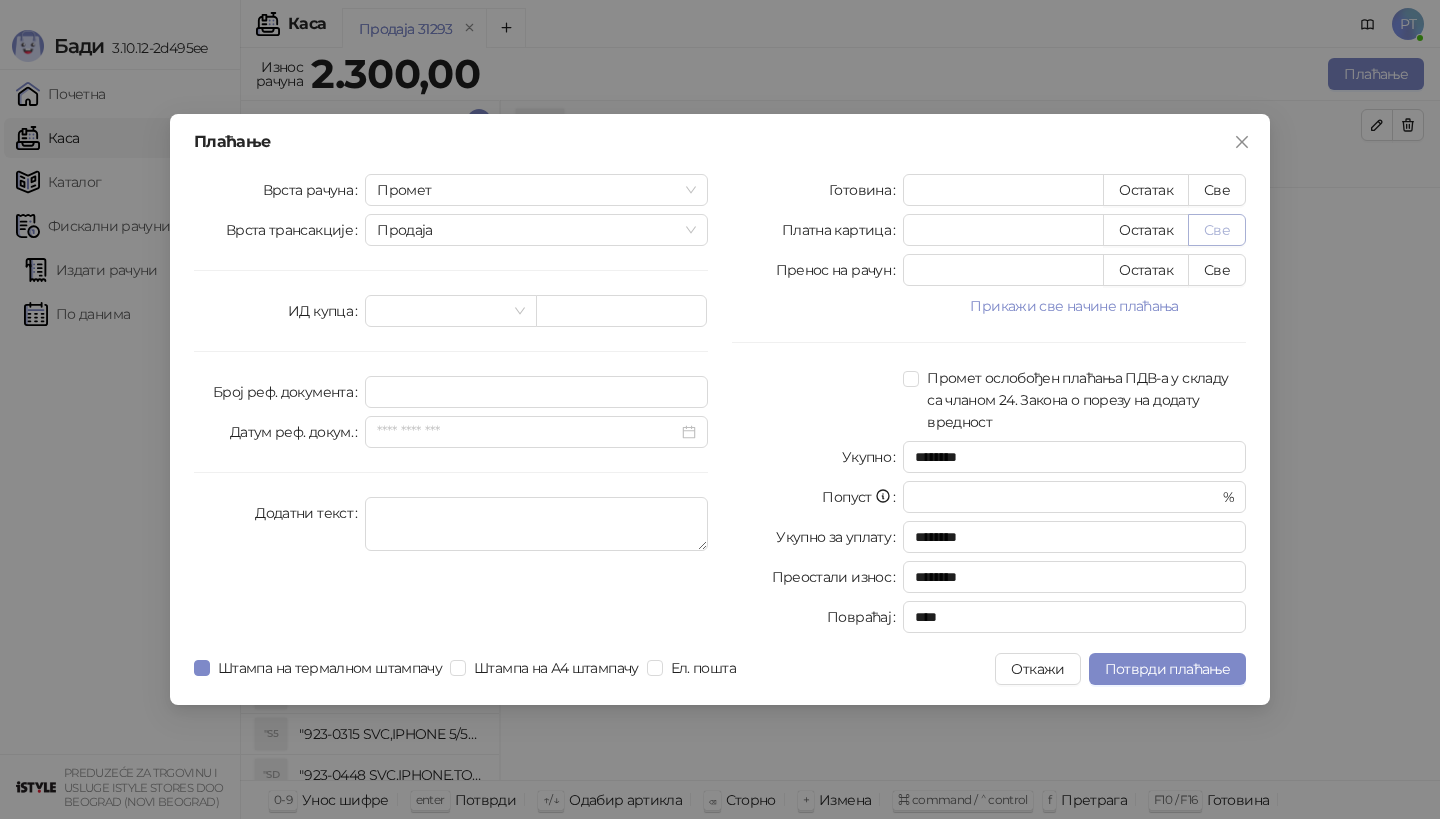 click on "Све" at bounding box center (1217, 230) 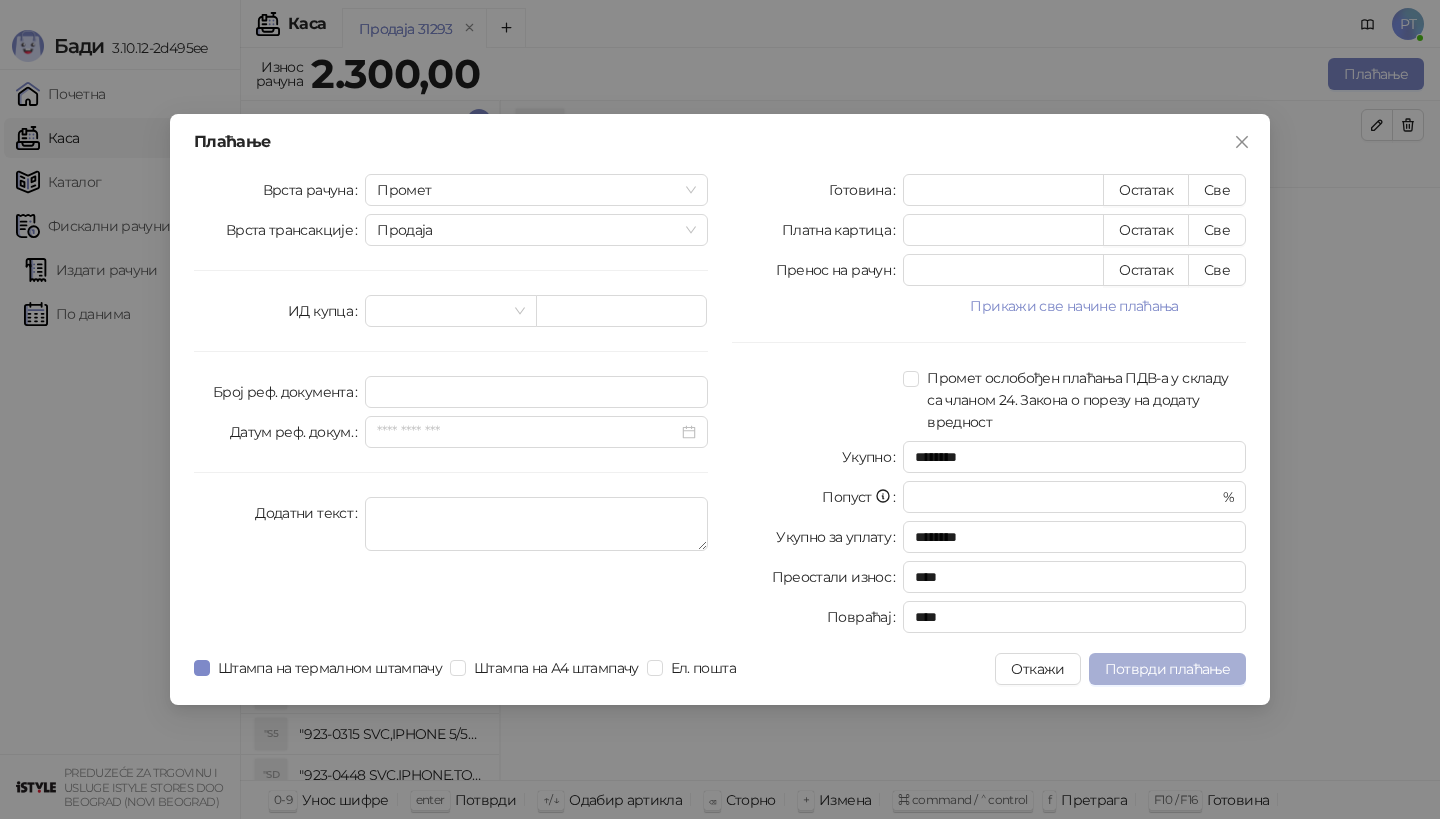 click on "Потврди плаћање" at bounding box center (1167, 669) 